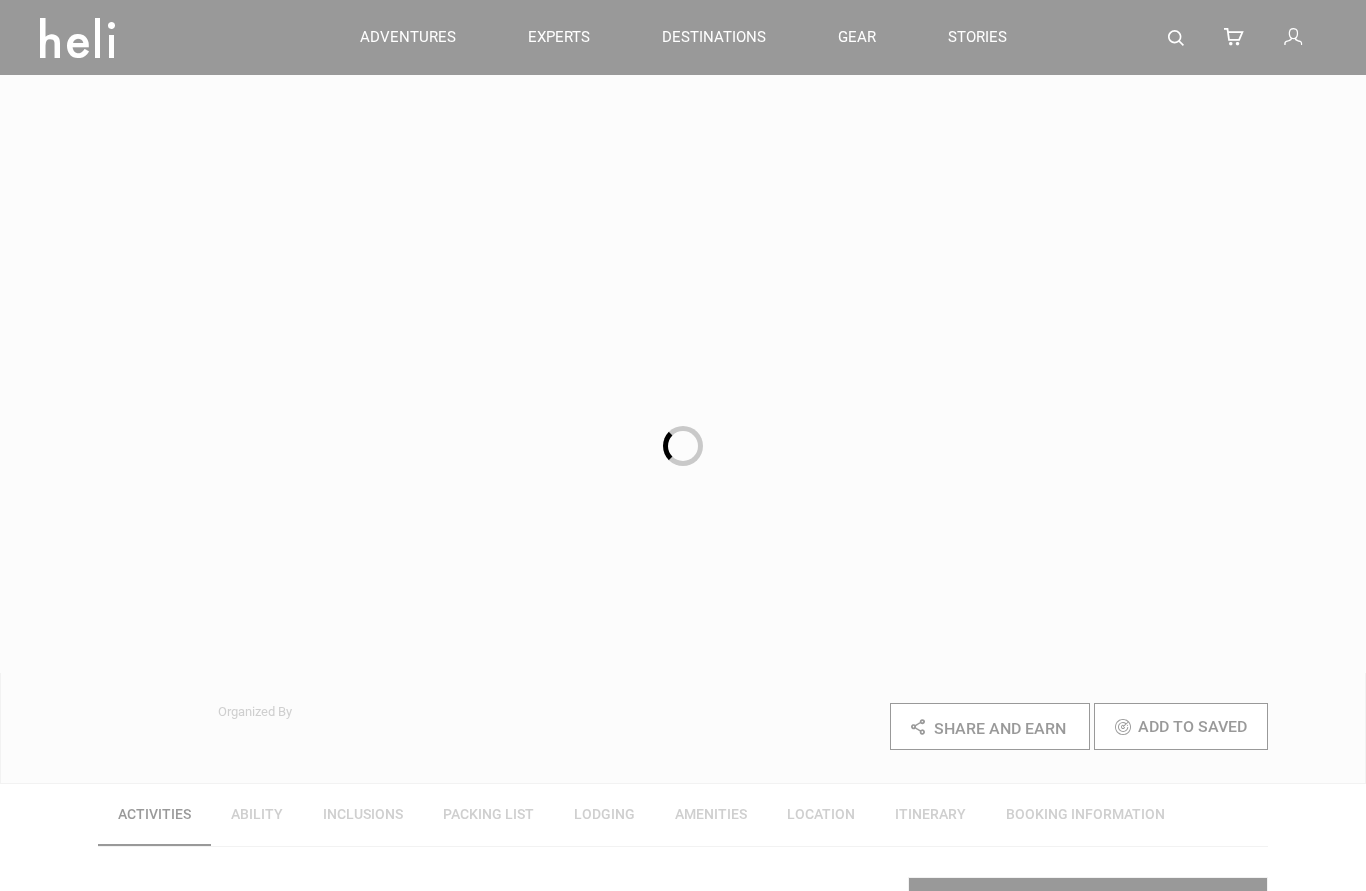 scroll, scrollTop: 0, scrollLeft: 0, axis: both 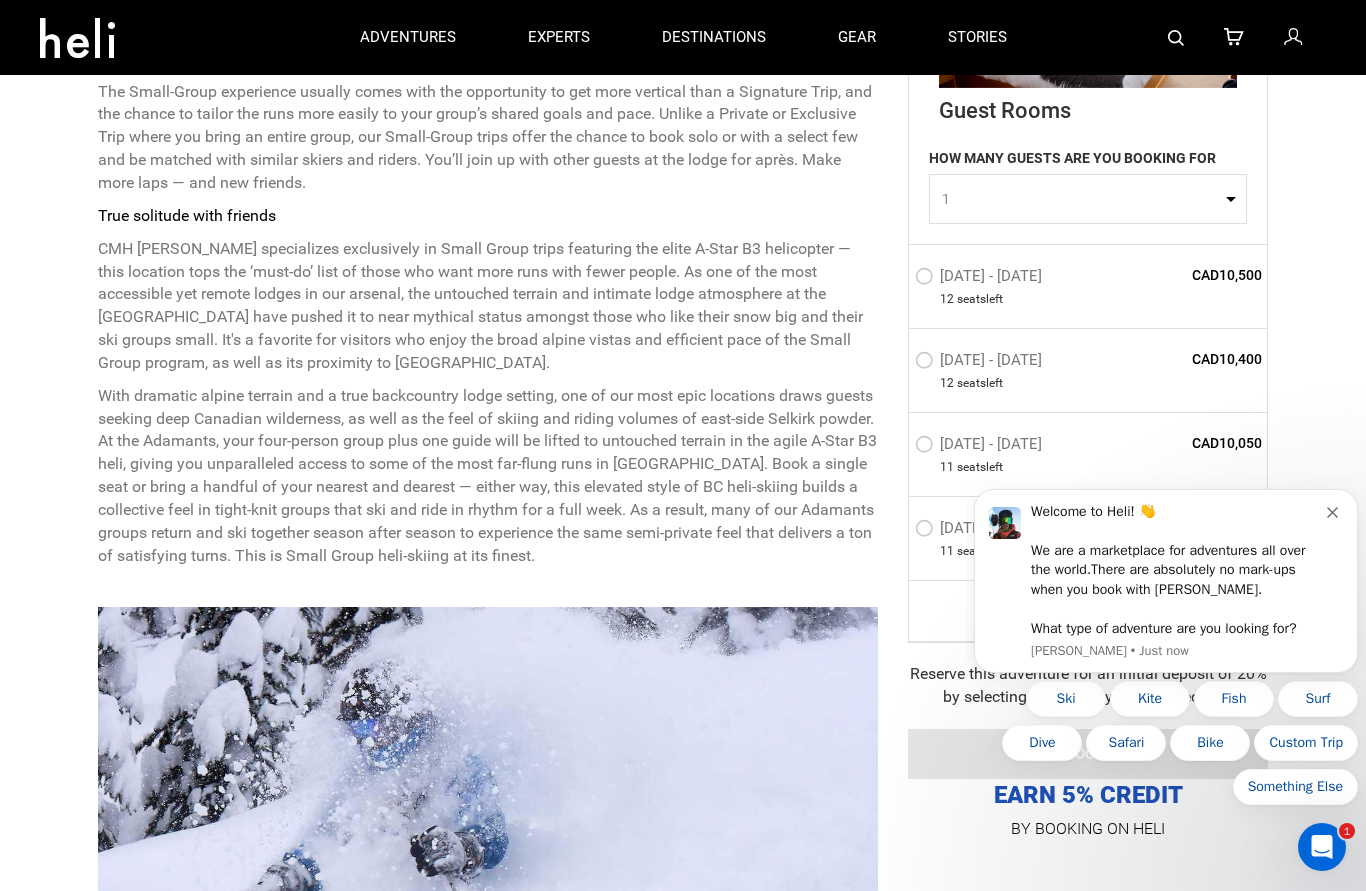 click on "Welcome to Heli! 👋 We are a marketplace for adventures all over the world.  There are absolutely no mark-ups when you book with [PERSON_NAME]. What type of adventure are you looking for? [PERSON_NAME] • Just now" at bounding box center (1166, 581) 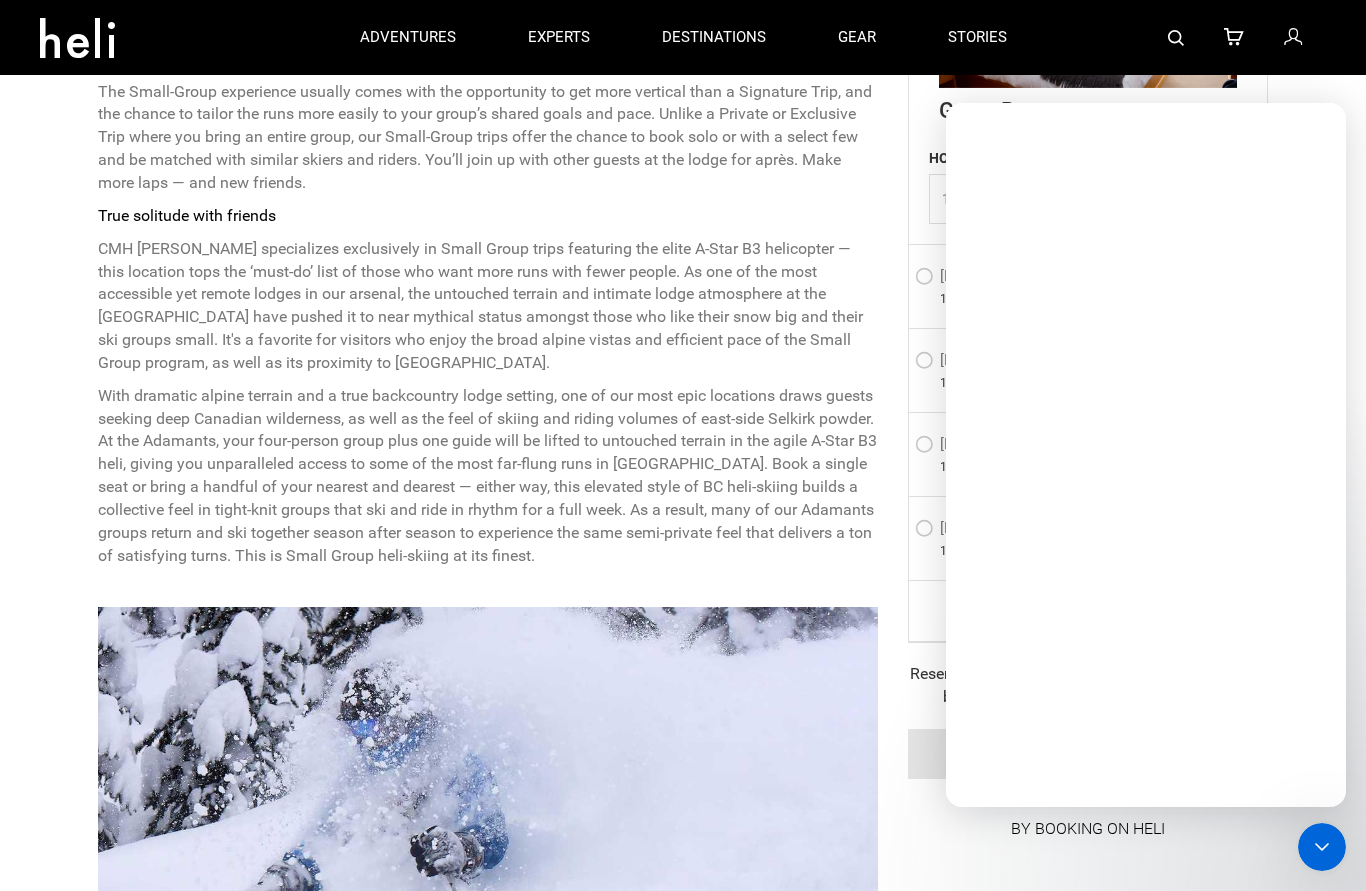 scroll, scrollTop: 0, scrollLeft: 0, axis: both 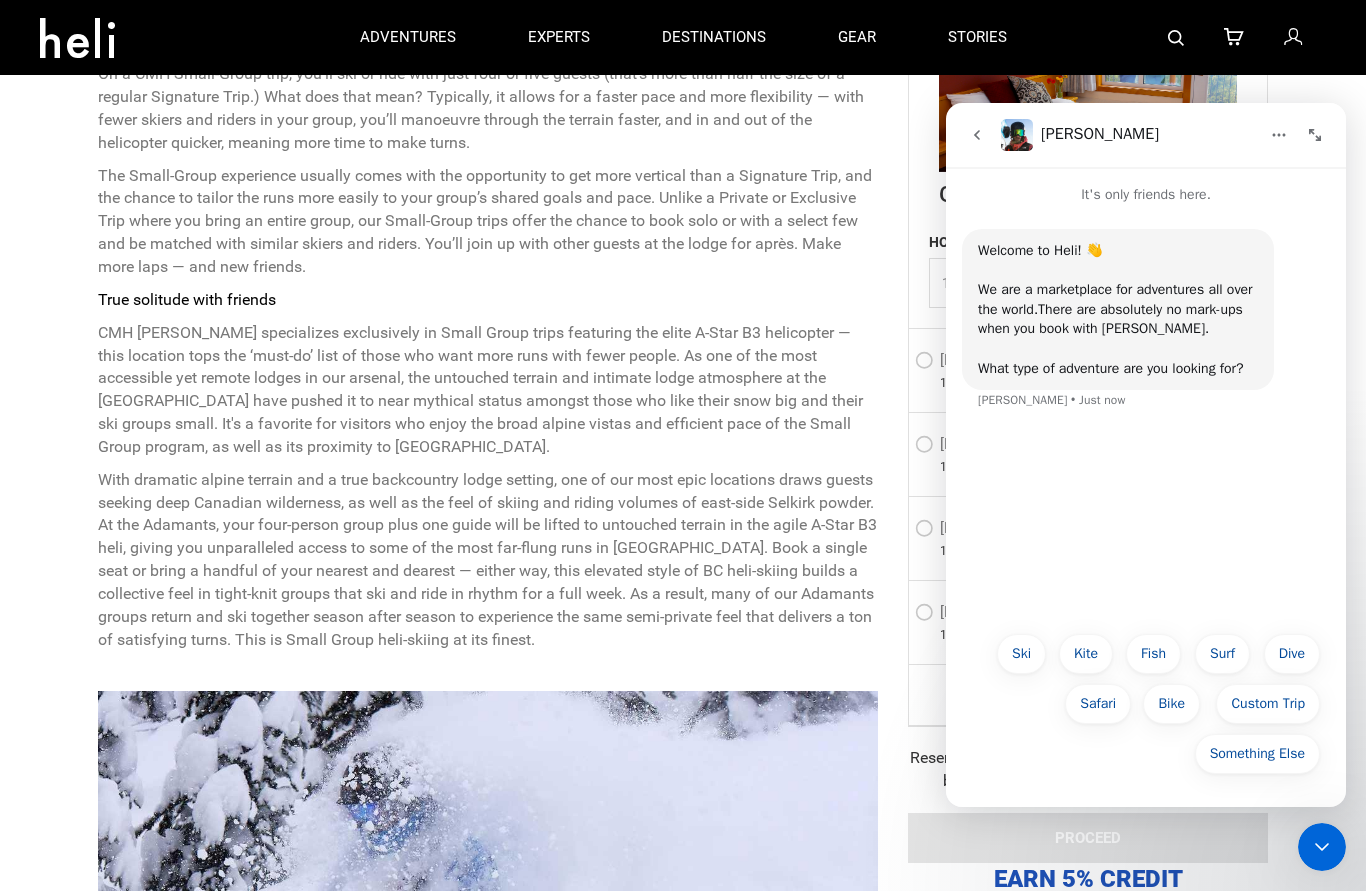 click at bounding box center (977, 135) 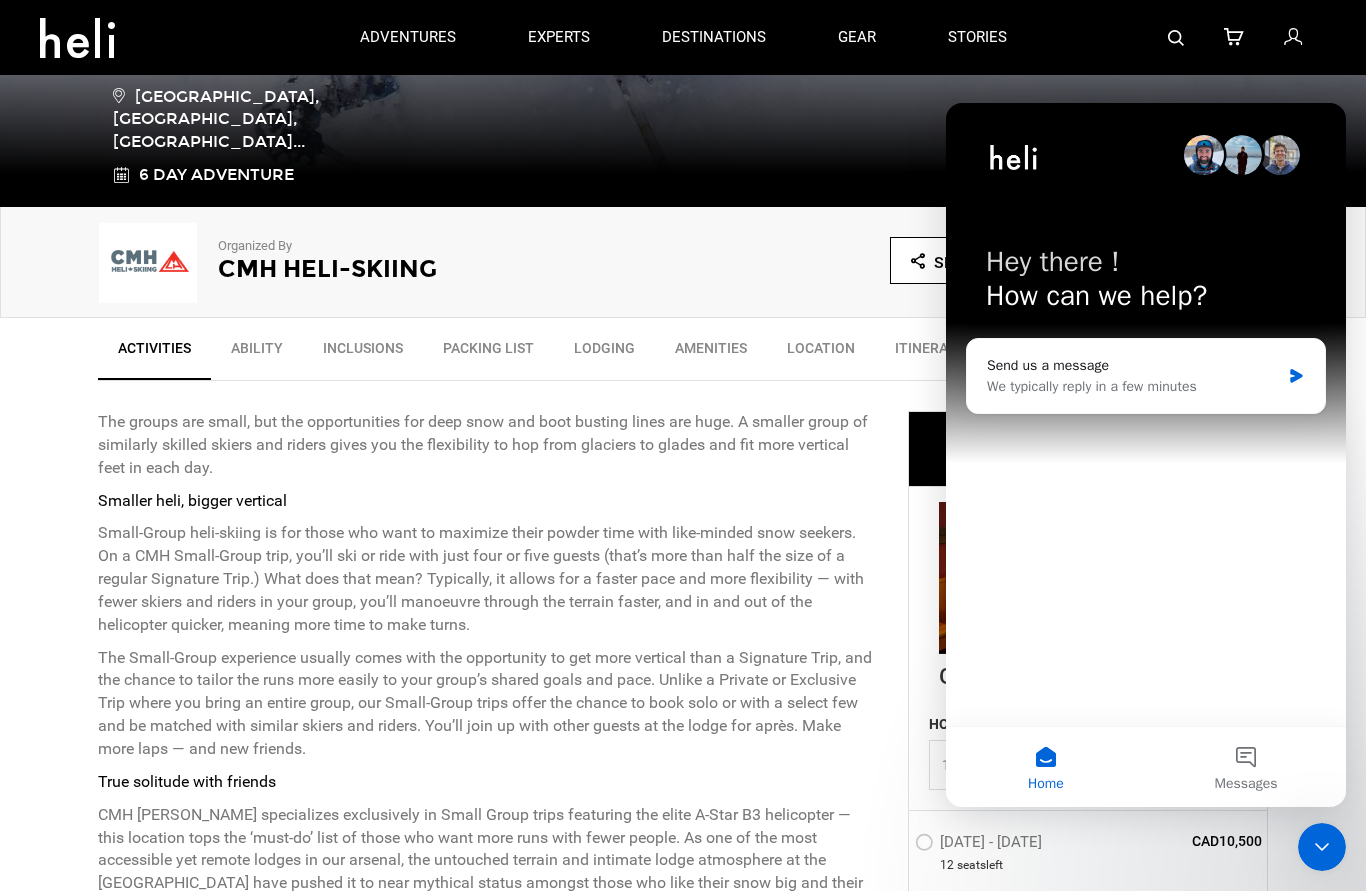 scroll, scrollTop: 469, scrollLeft: 0, axis: vertical 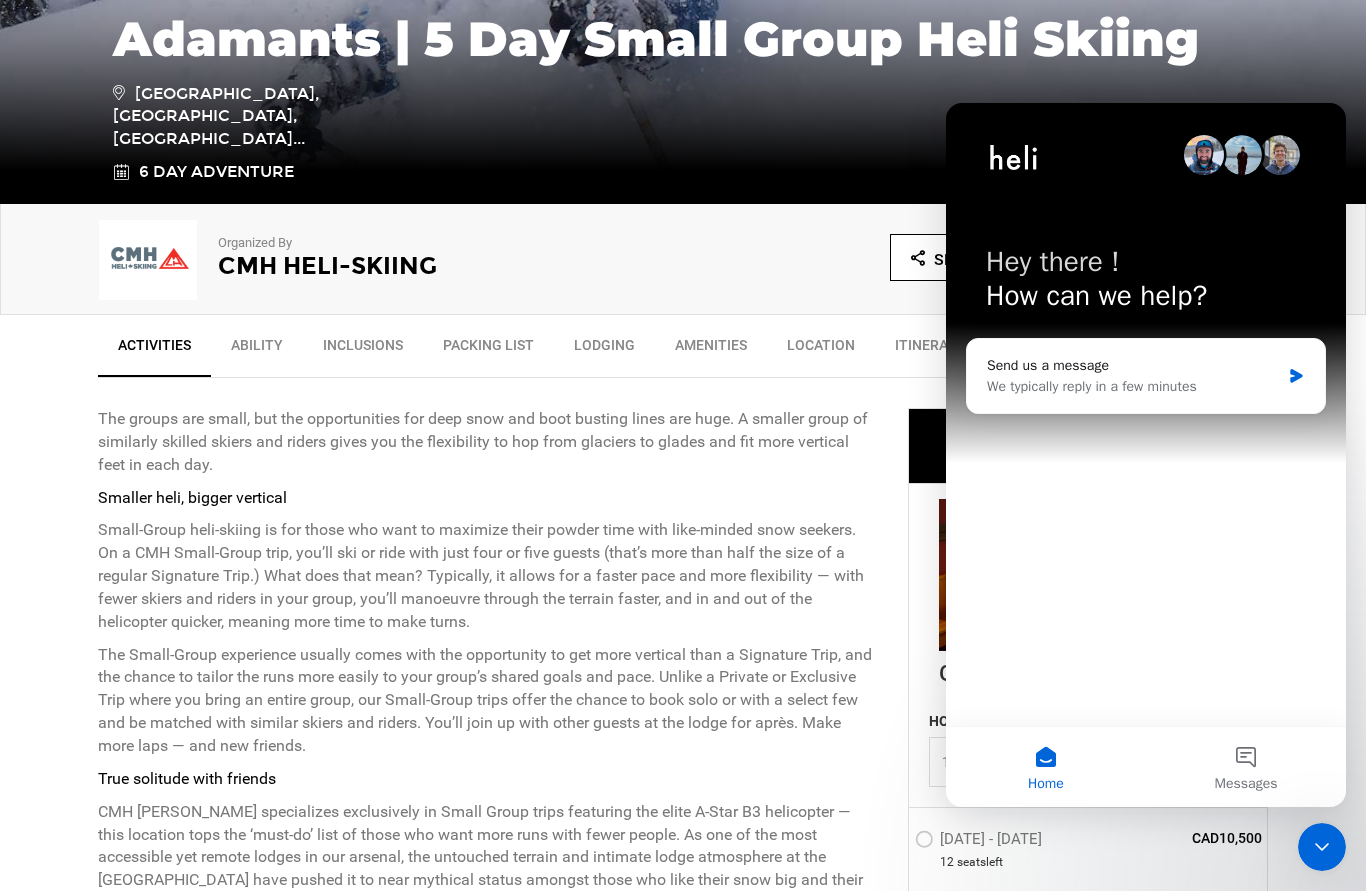 click 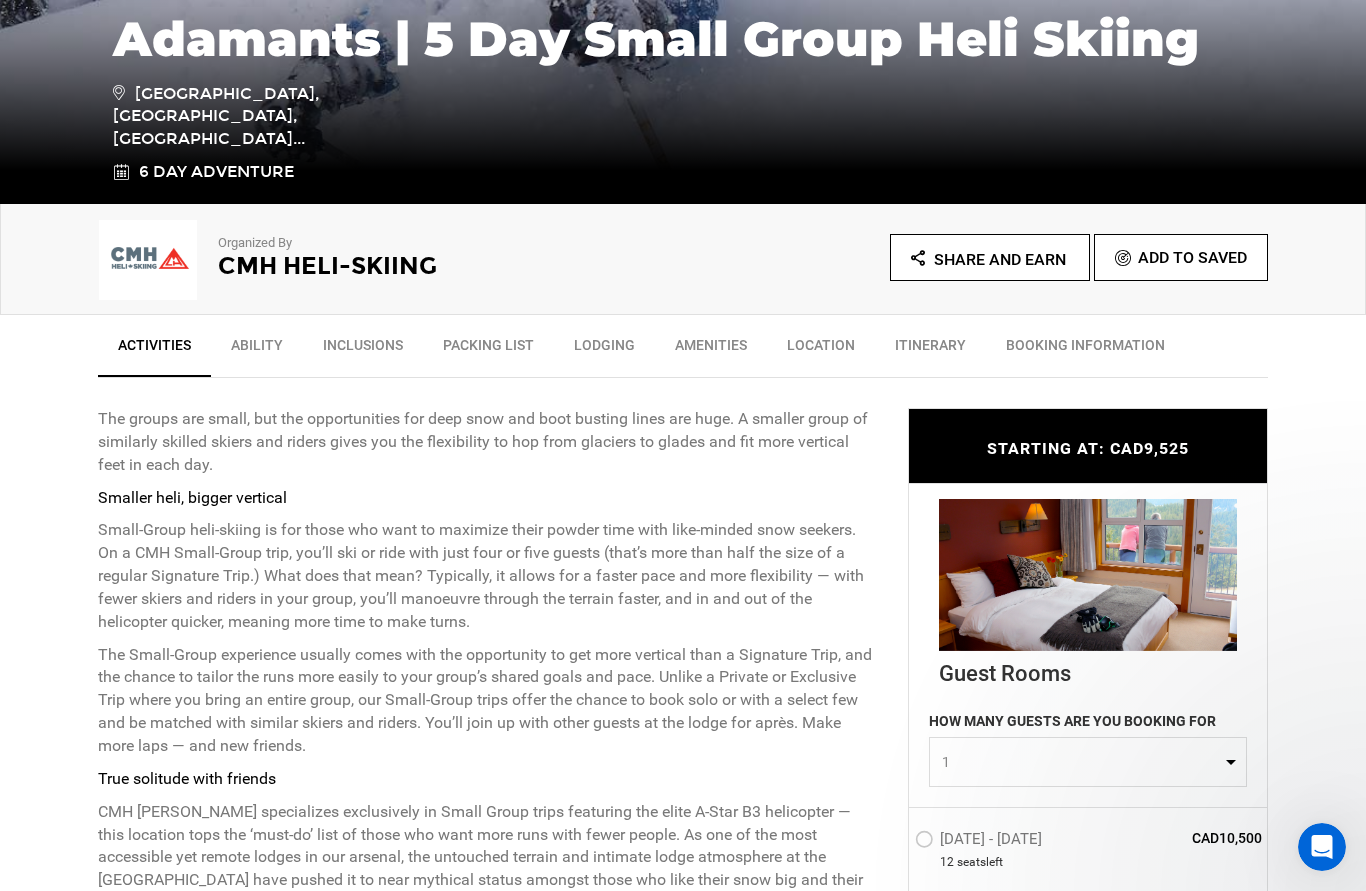 scroll, scrollTop: 0, scrollLeft: 0, axis: both 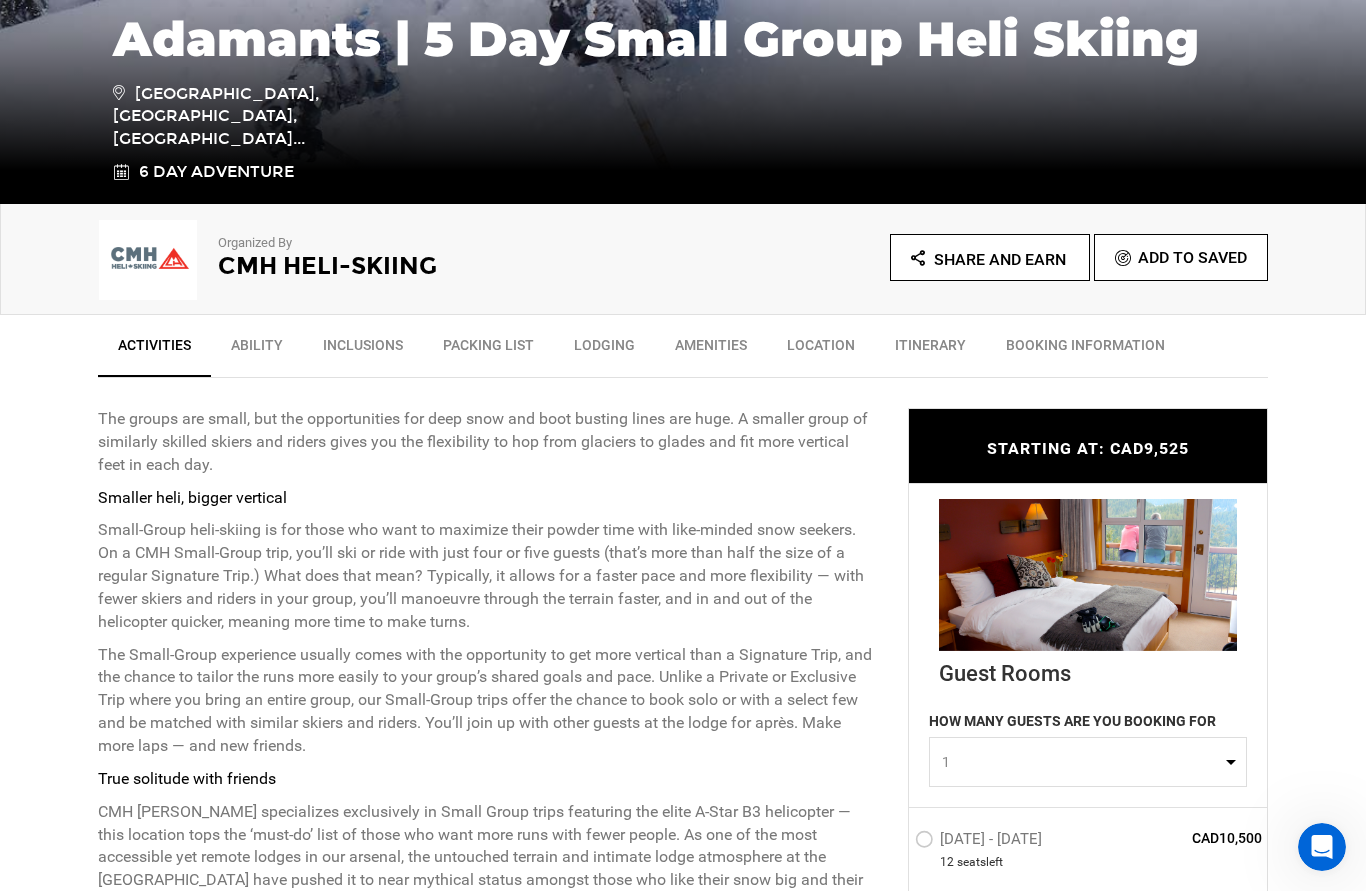 click on "Ability" at bounding box center (257, 350) 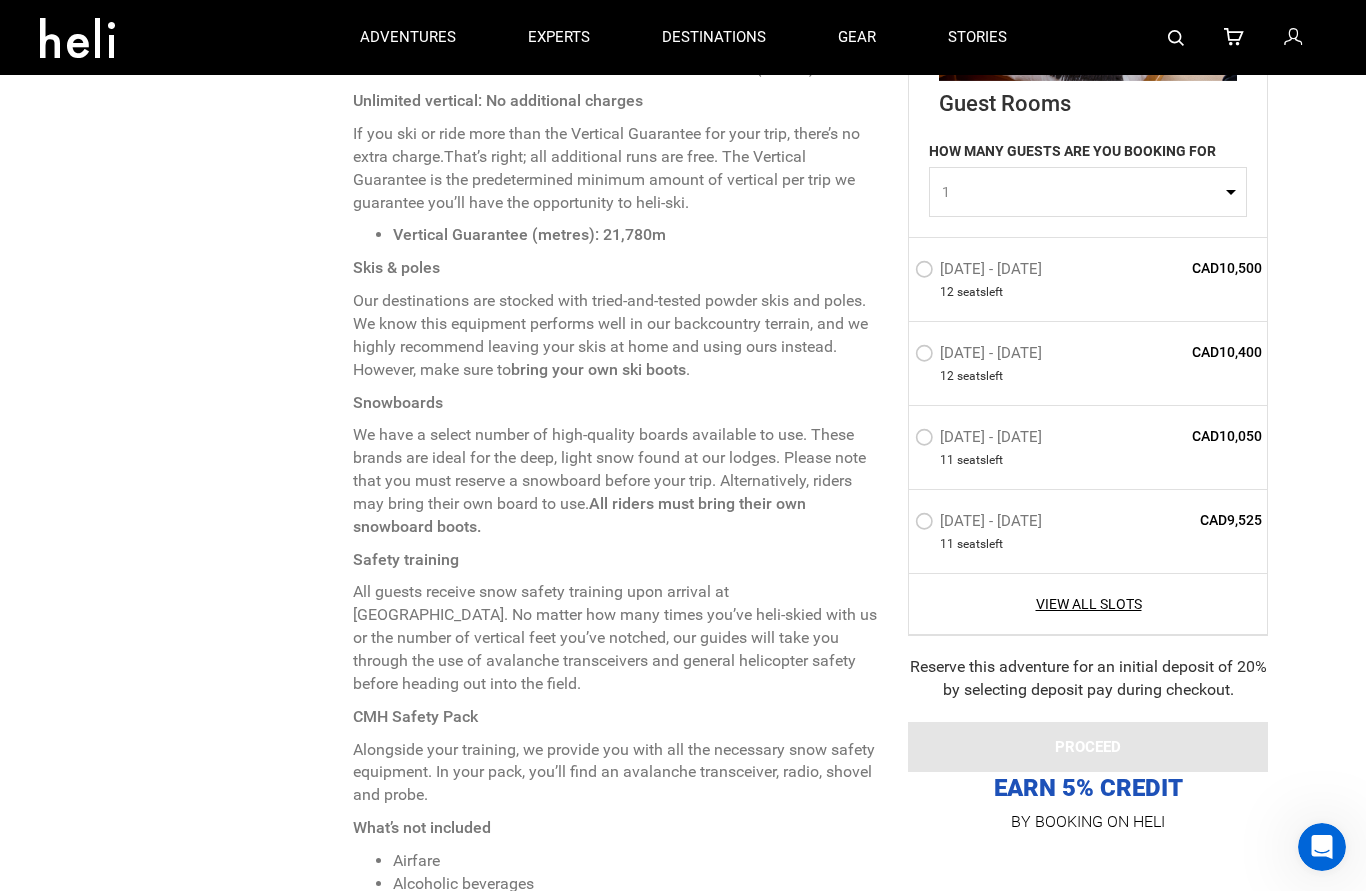scroll, scrollTop: 2800, scrollLeft: 0, axis: vertical 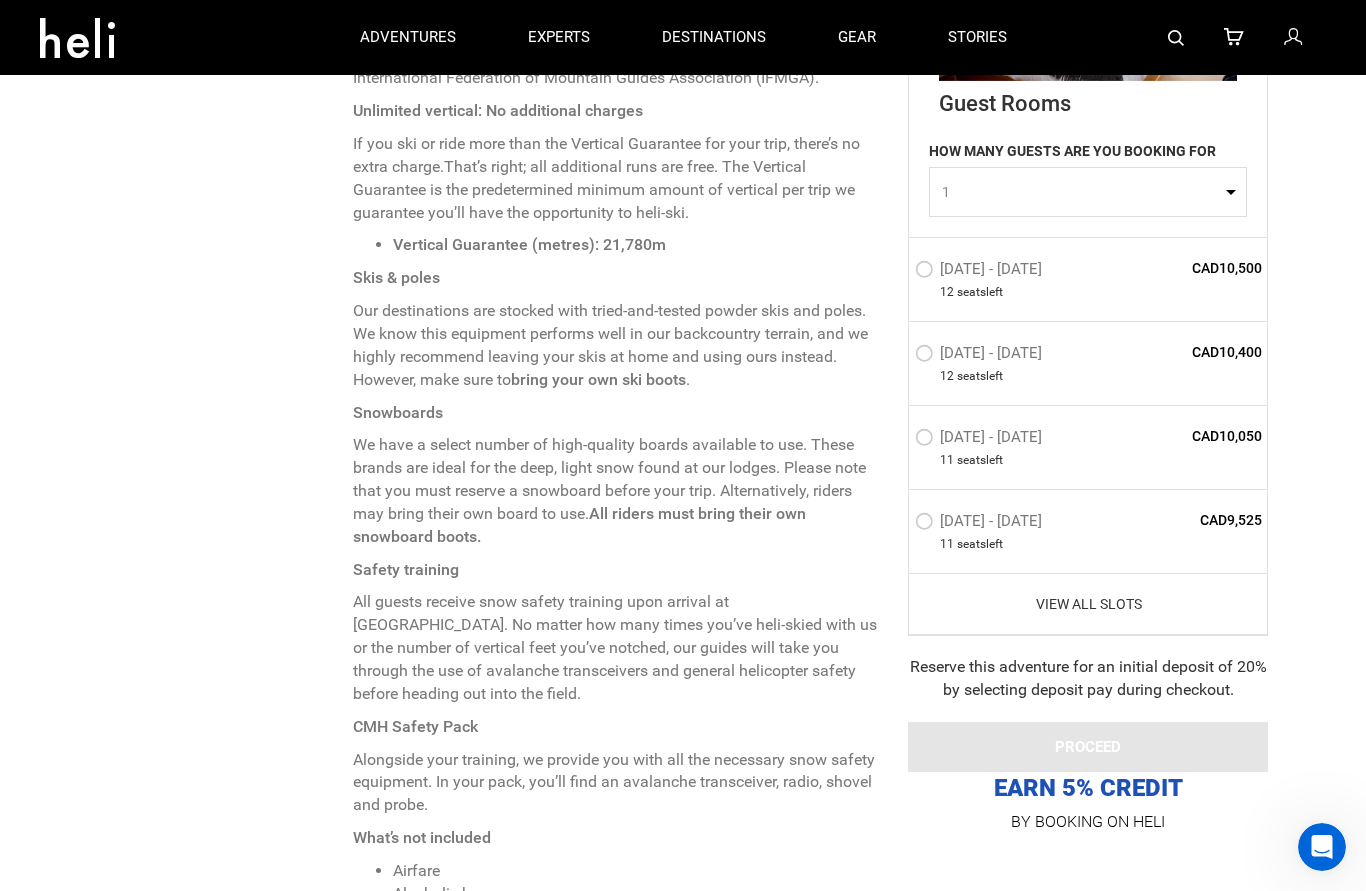 click on "View All Slots" at bounding box center (1088, 604) 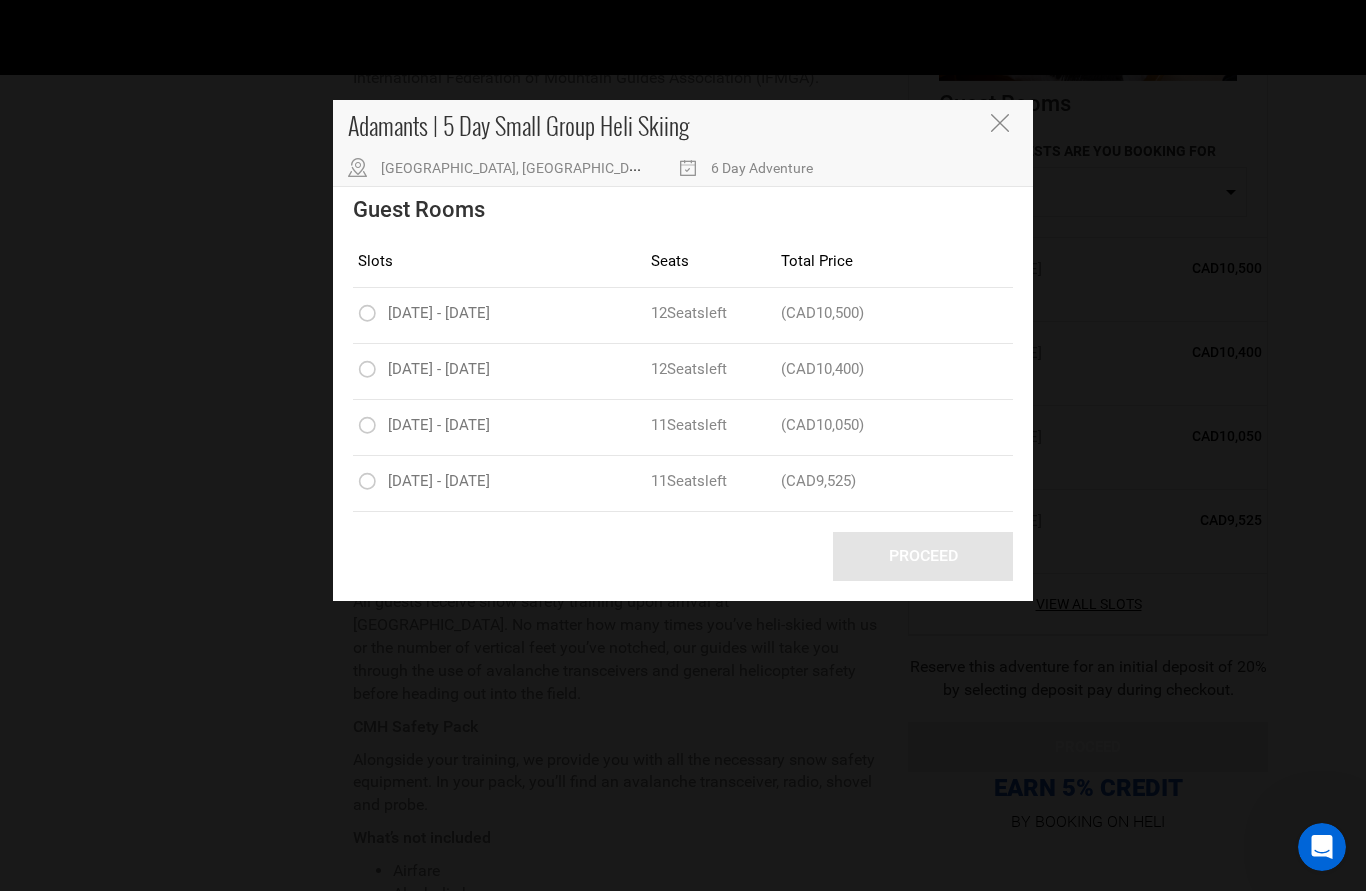 click on "Adamants | 5 Day Small Group Heli Skiing
[GEOGRAPHIC_DATA], [GEOGRAPHIC_DATA], [GEOGRAPHIC_DATA], [GEOGRAPHIC_DATA], [GEOGRAPHIC_DATA]
6 Day Adventure" at bounding box center [683, 143] 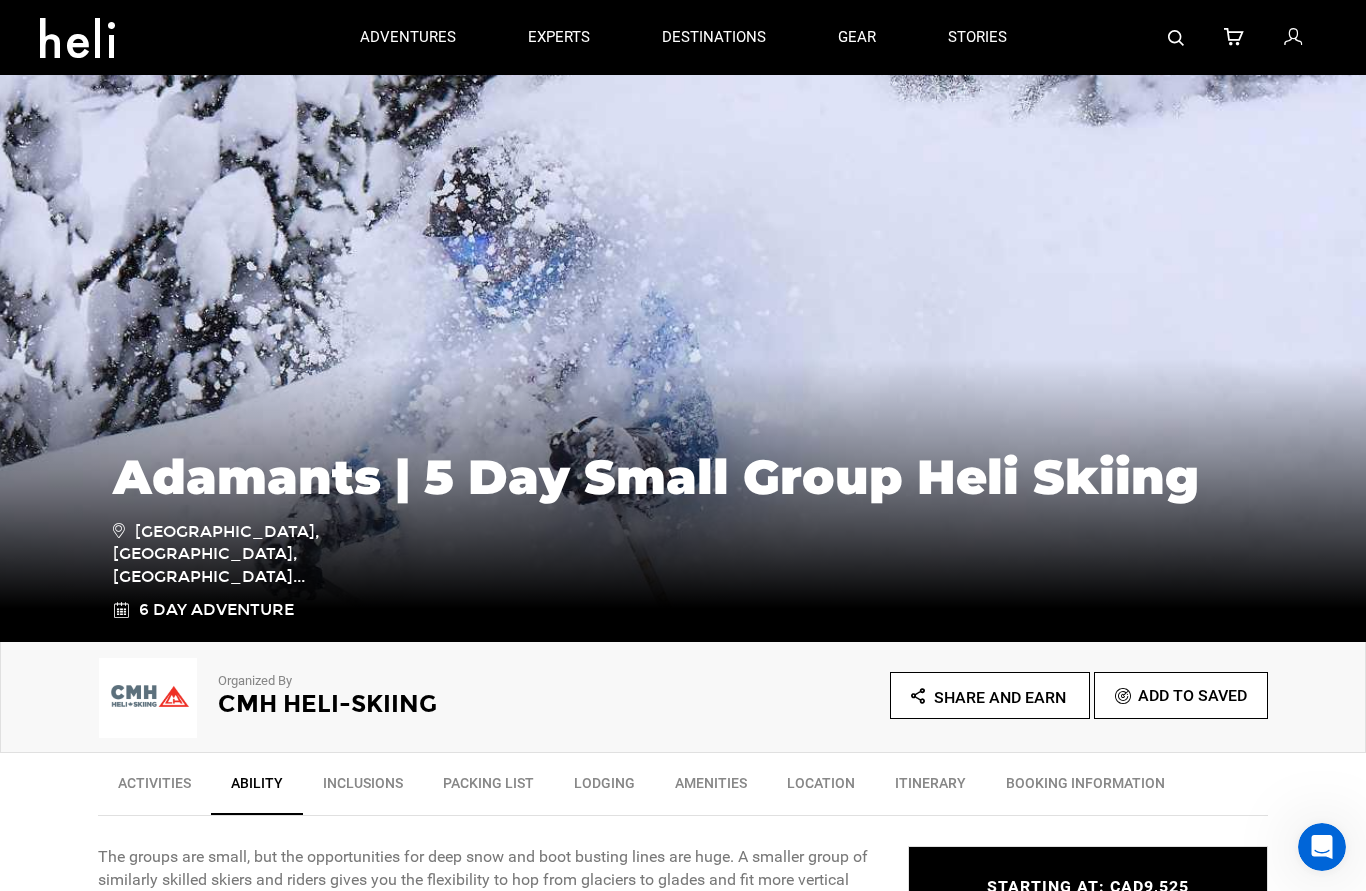 scroll, scrollTop: 30, scrollLeft: 0, axis: vertical 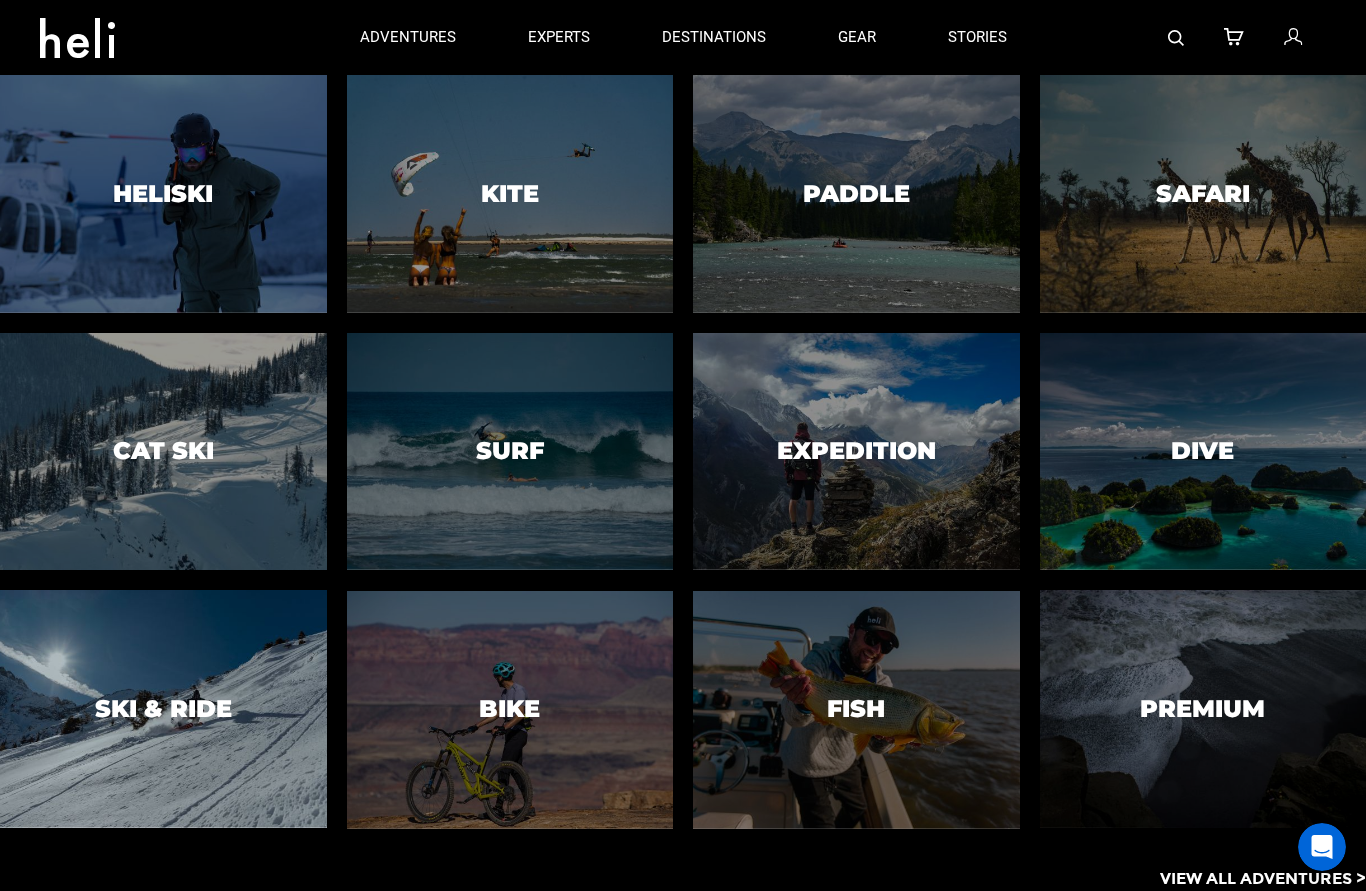 click on "Ski & Ride" at bounding box center [163, 709] 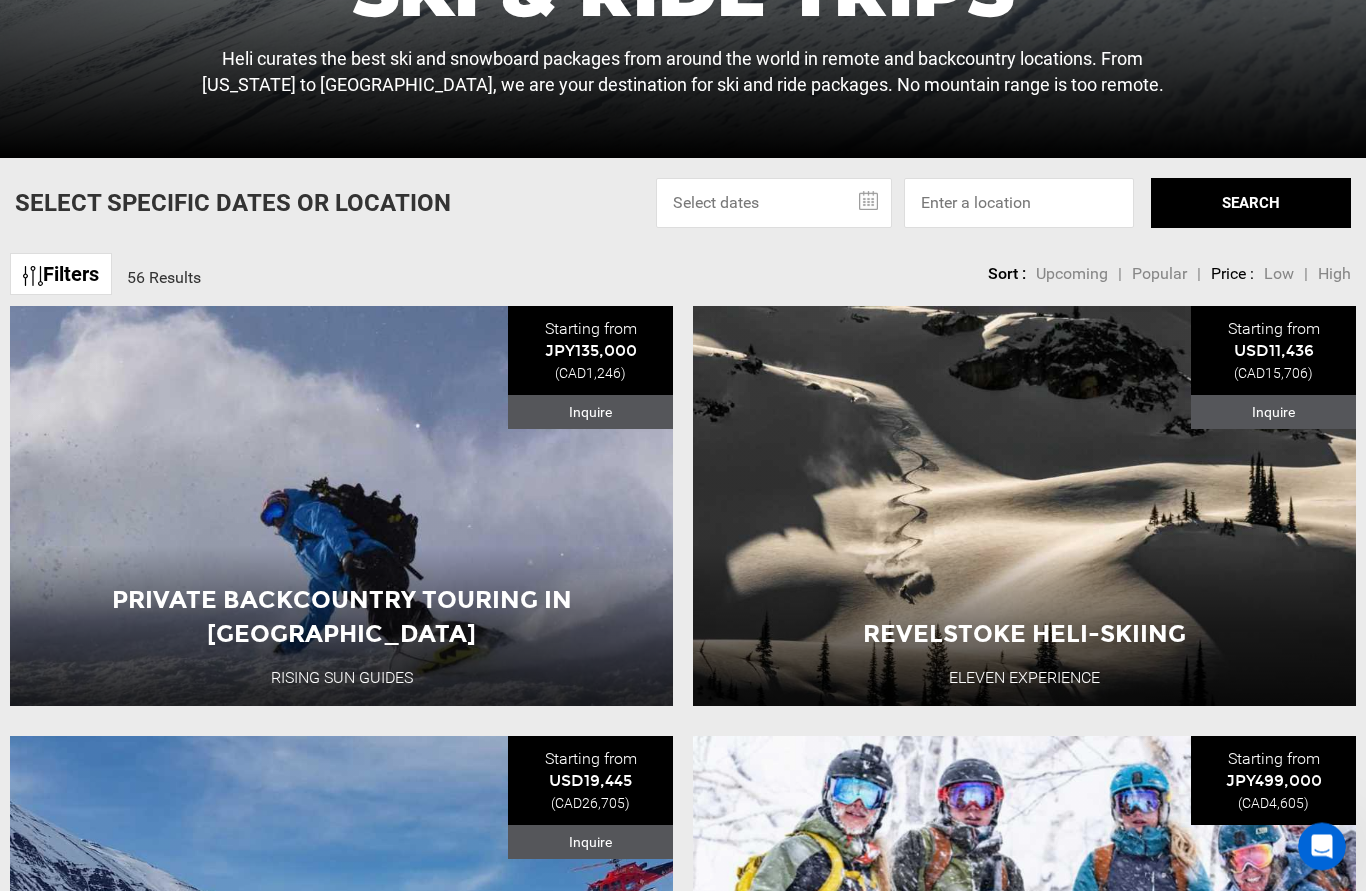 scroll, scrollTop: 630, scrollLeft: 0, axis: vertical 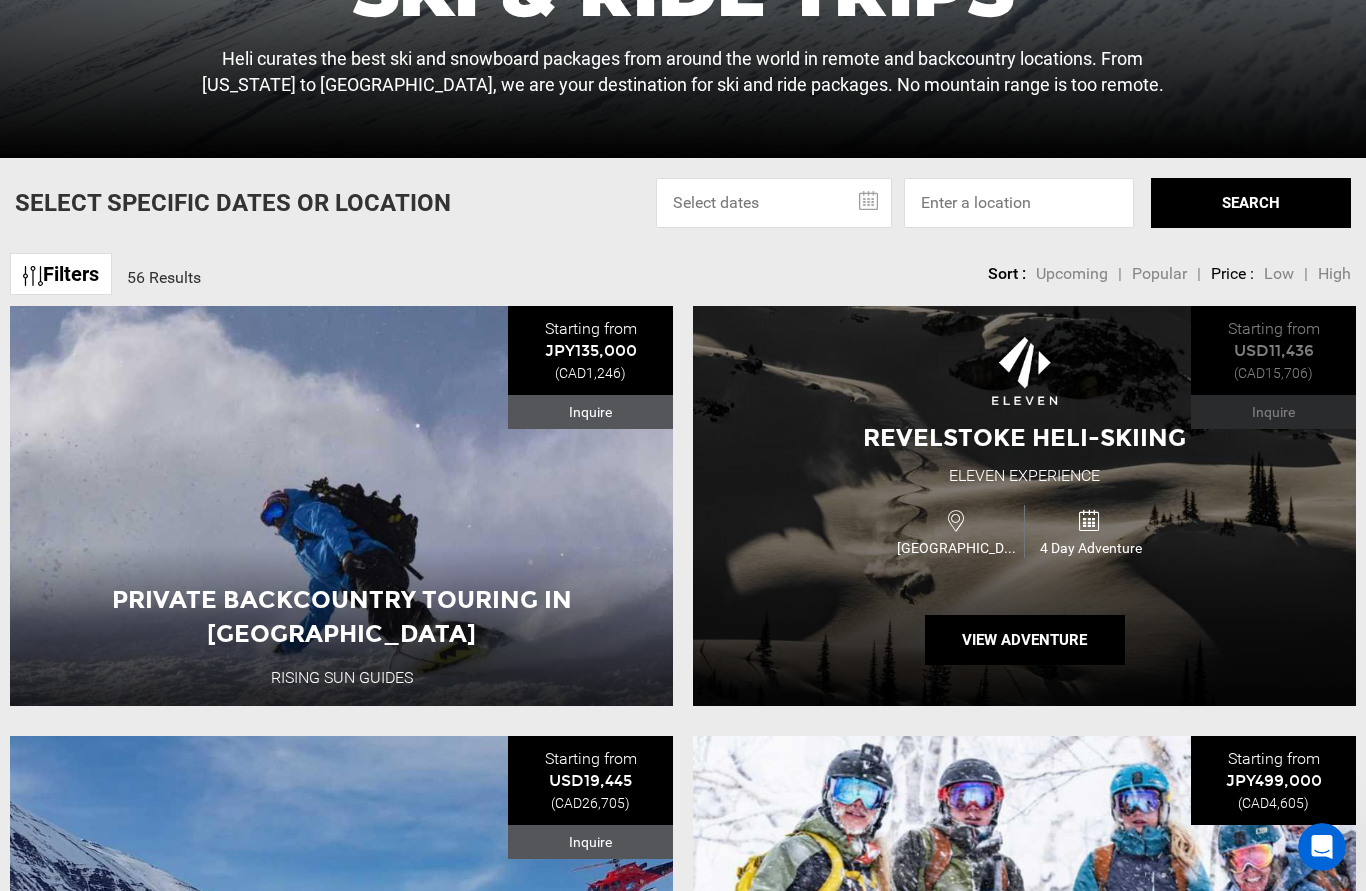 click at bounding box center [1089, 520] 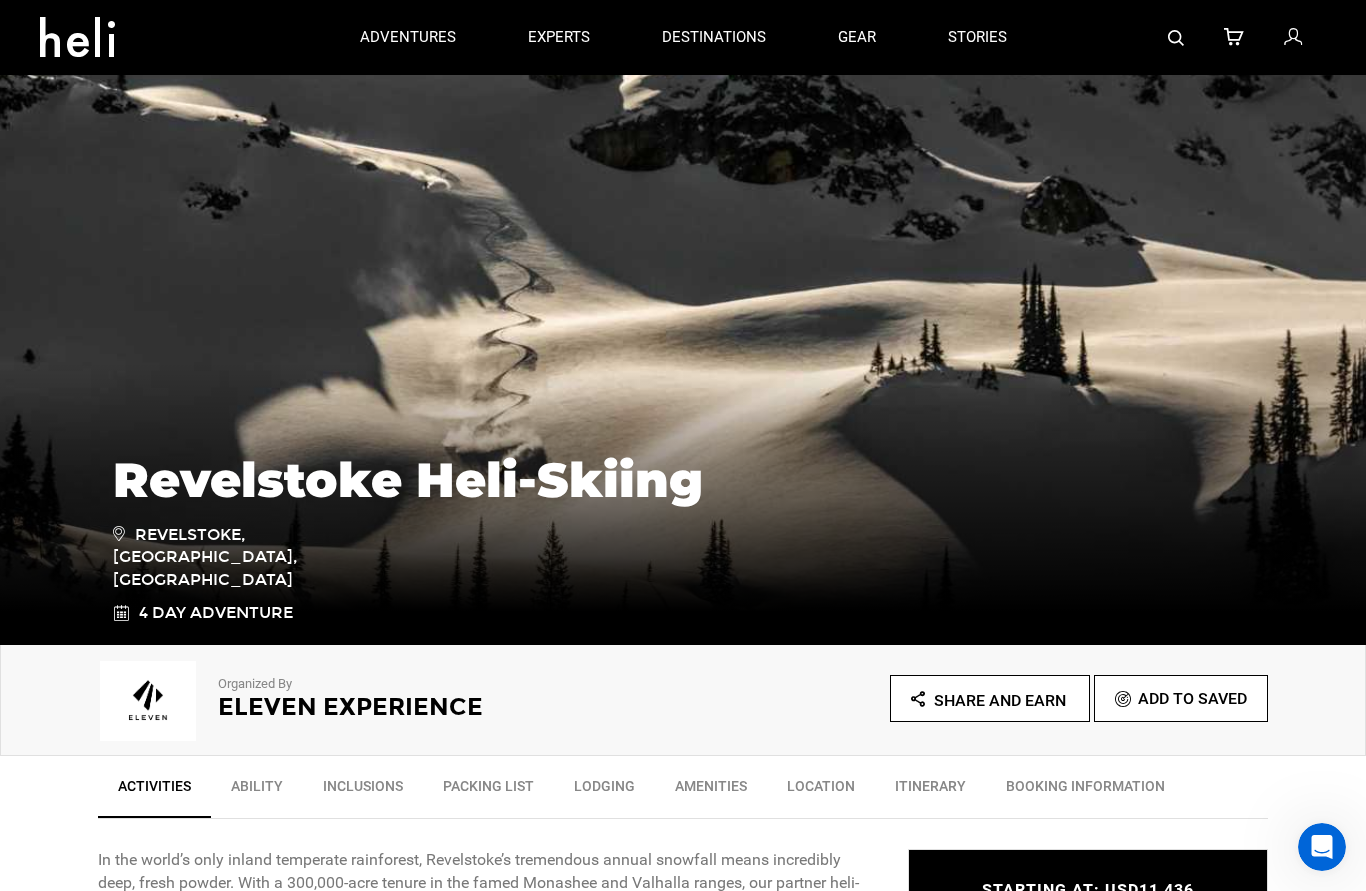 scroll, scrollTop: 0, scrollLeft: 0, axis: both 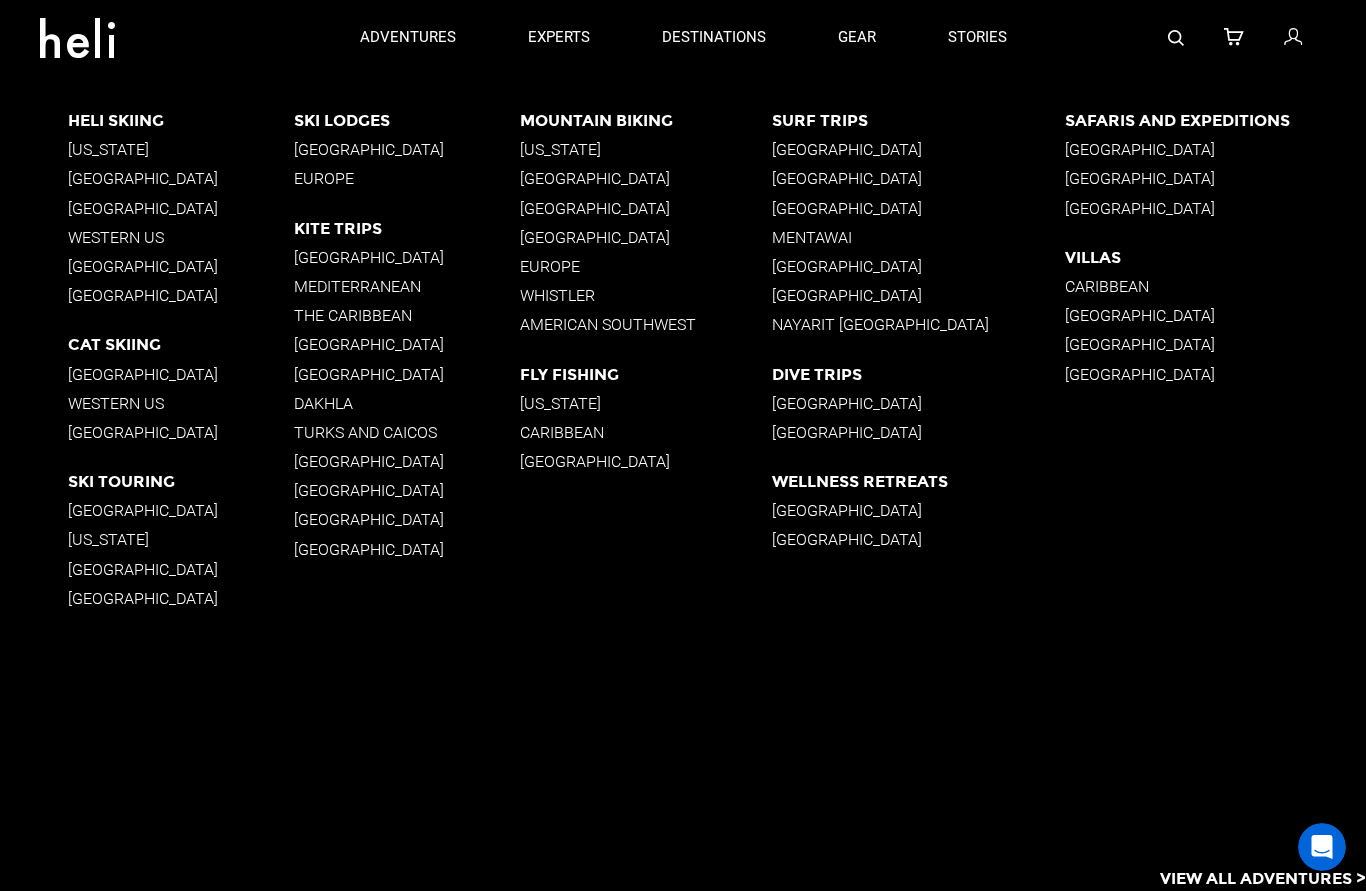 click on "[GEOGRAPHIC_DATA]" at bounding box center [181, 178] 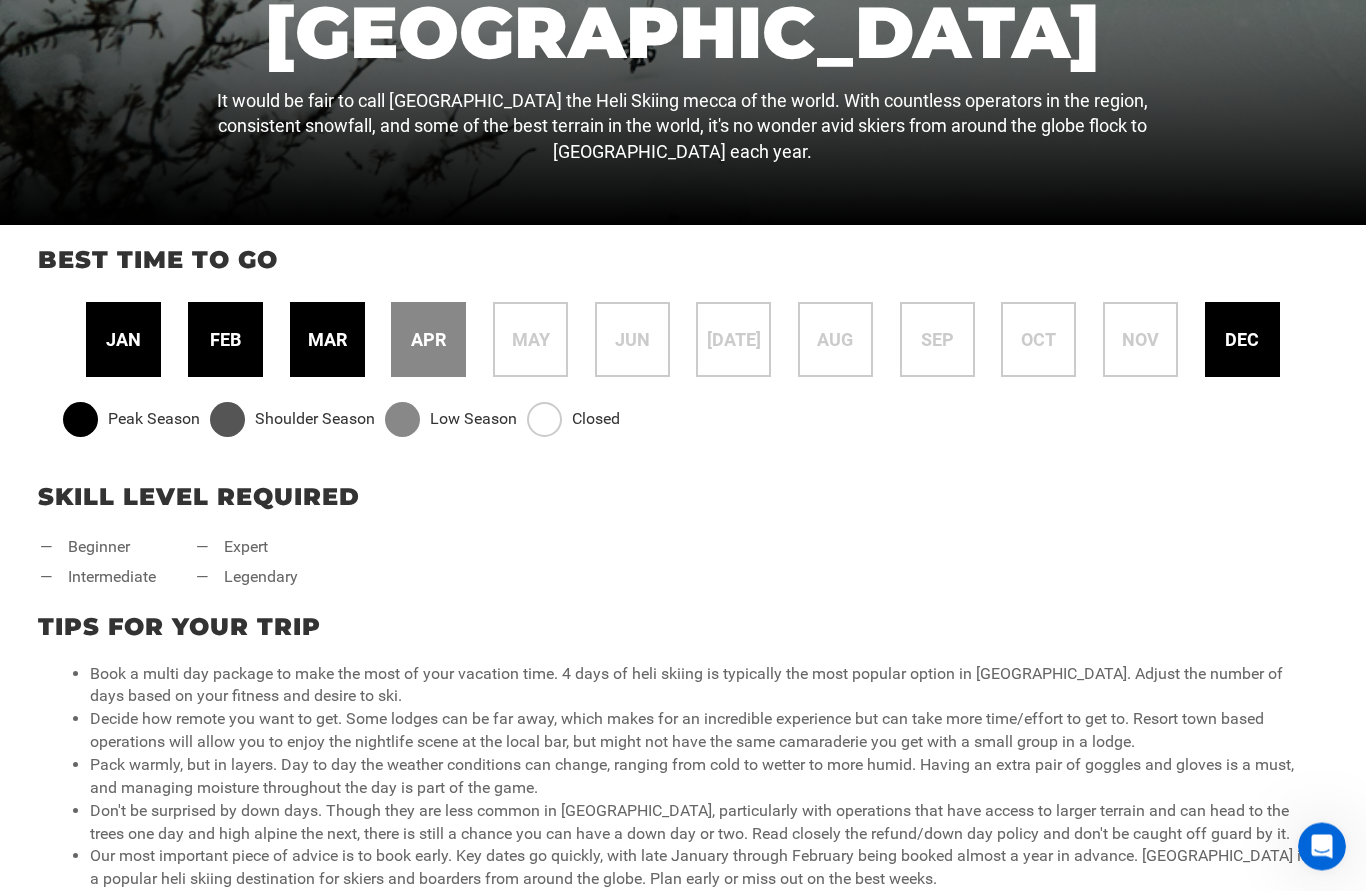 scroll, scrollTop: 563, scrollLeft: 0, axis: vertical 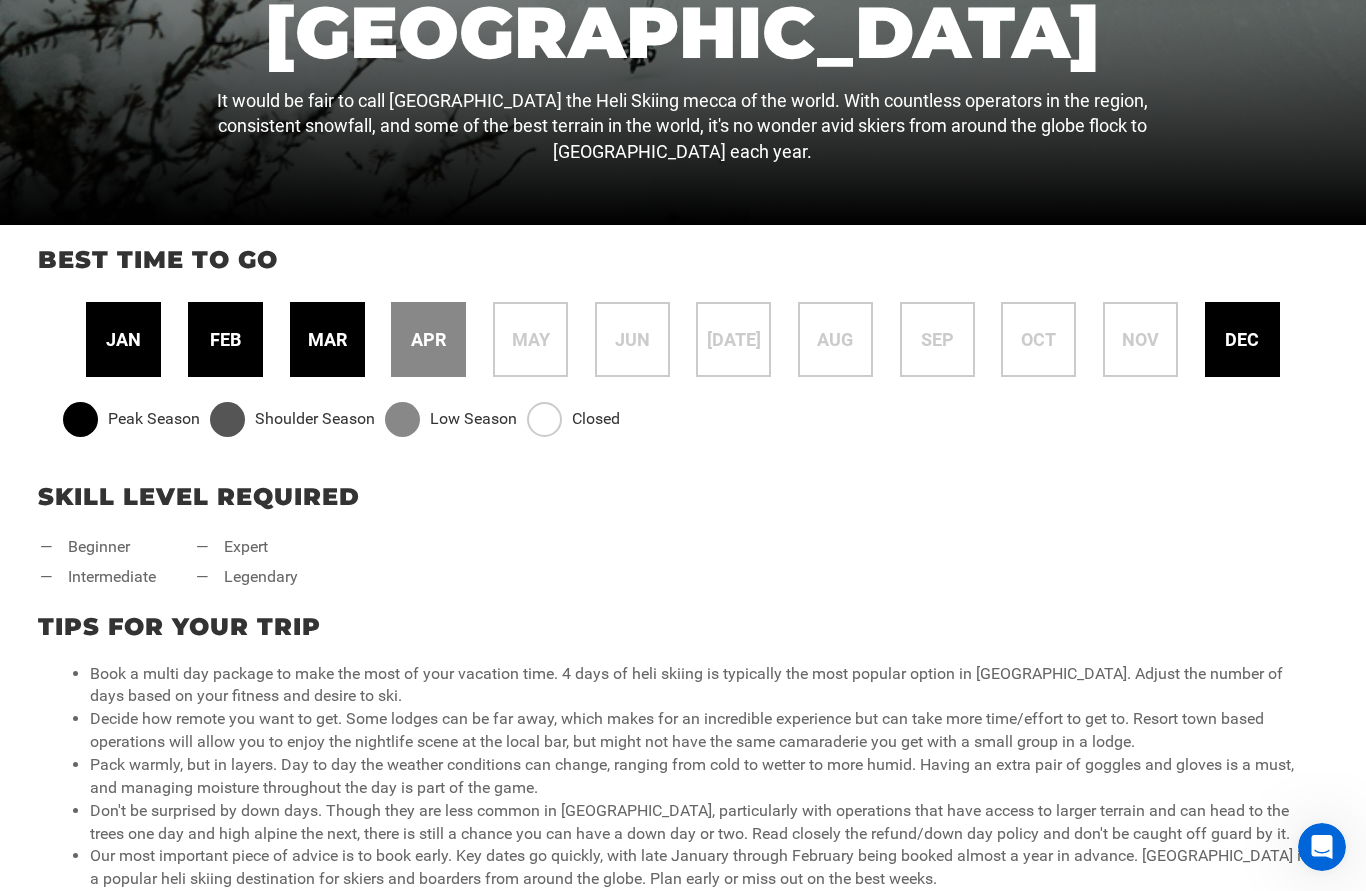 click on "feb" at bounding box center (225, 340) 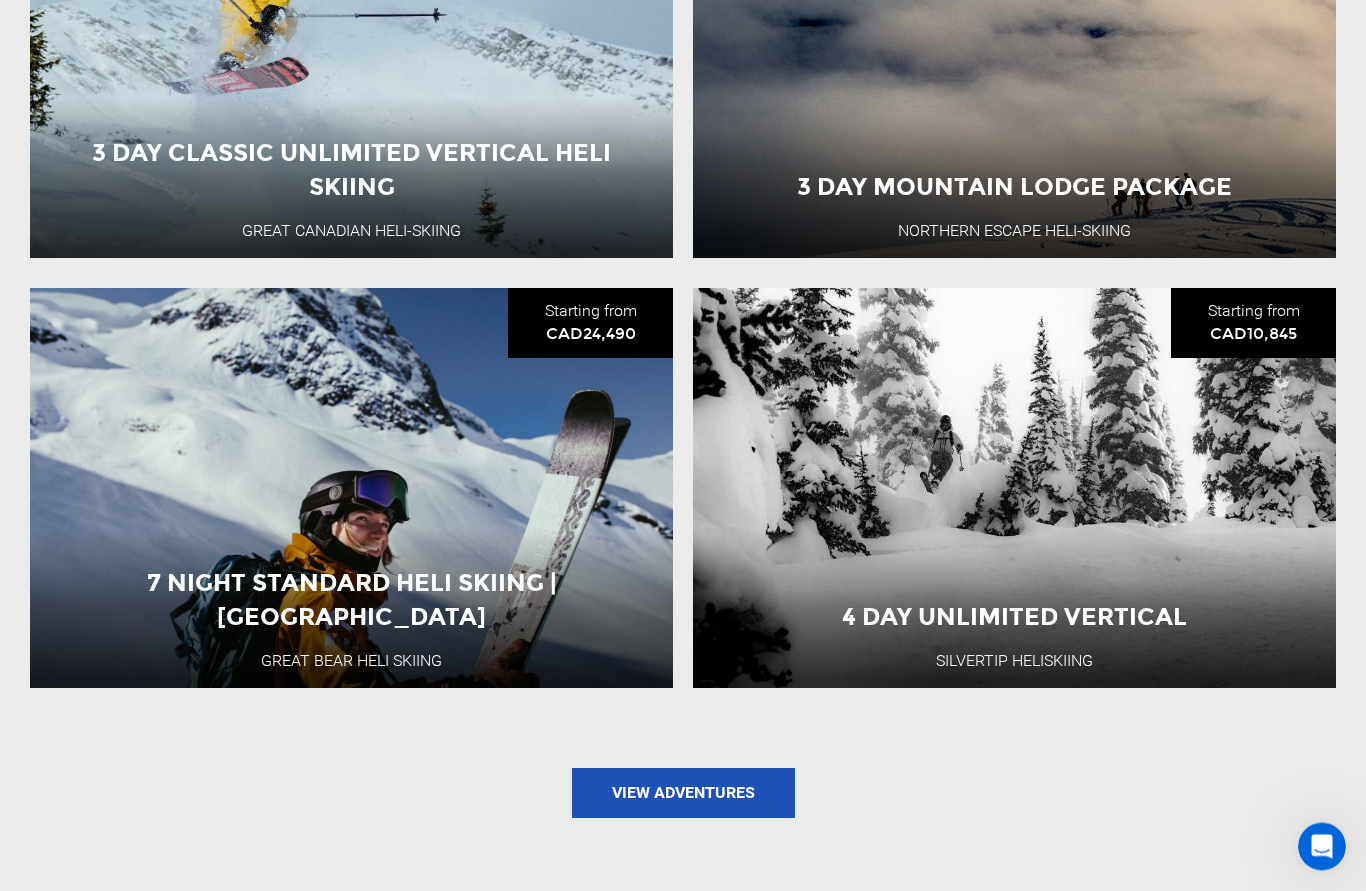scroll, scrollTop: 2051, scrollLeft: 0, axis: vertical 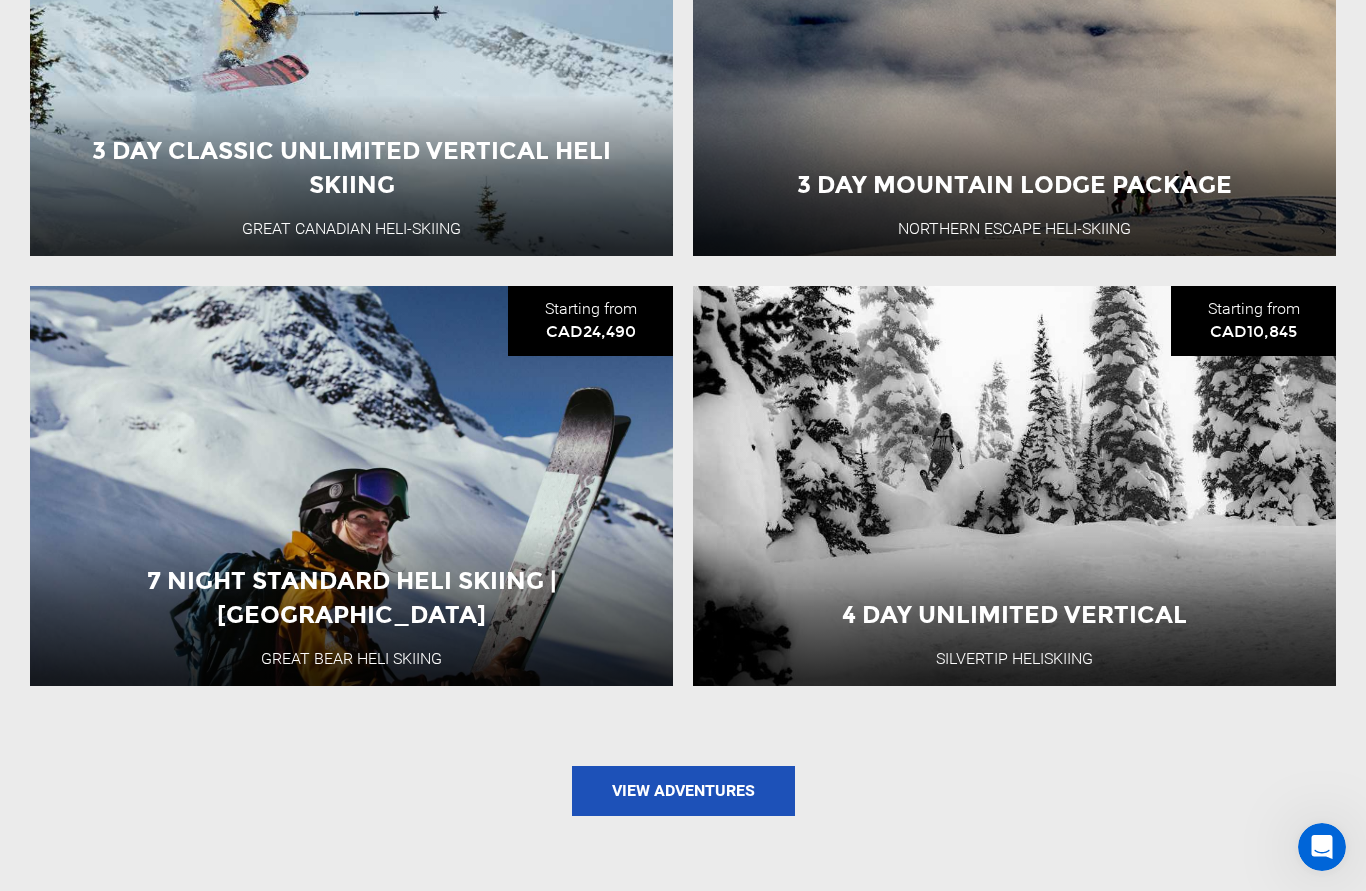 click on "View Adventures" at bounding box center (683, 791) 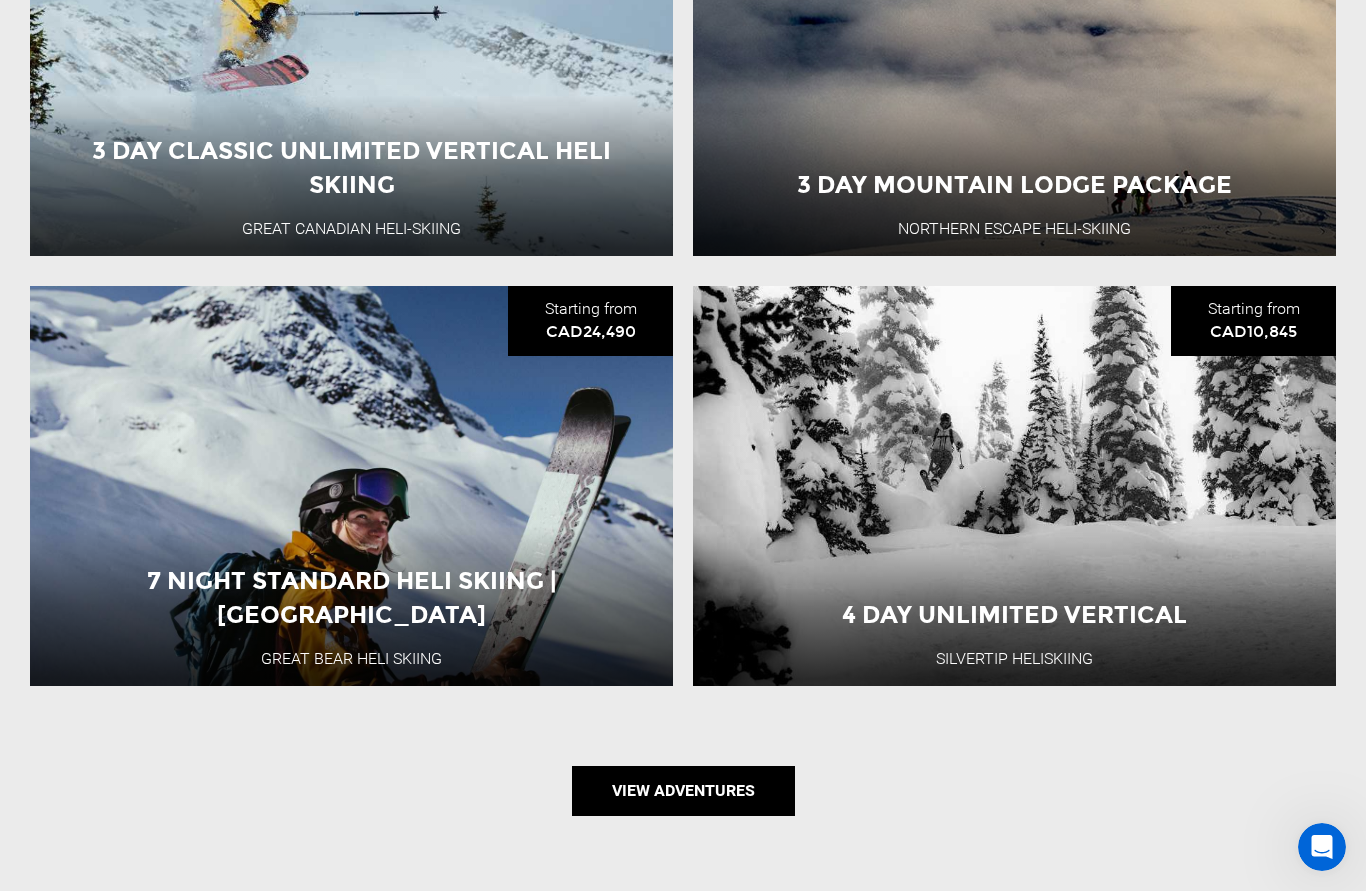 click on "View Adventures" at bounding box center (683, 791) 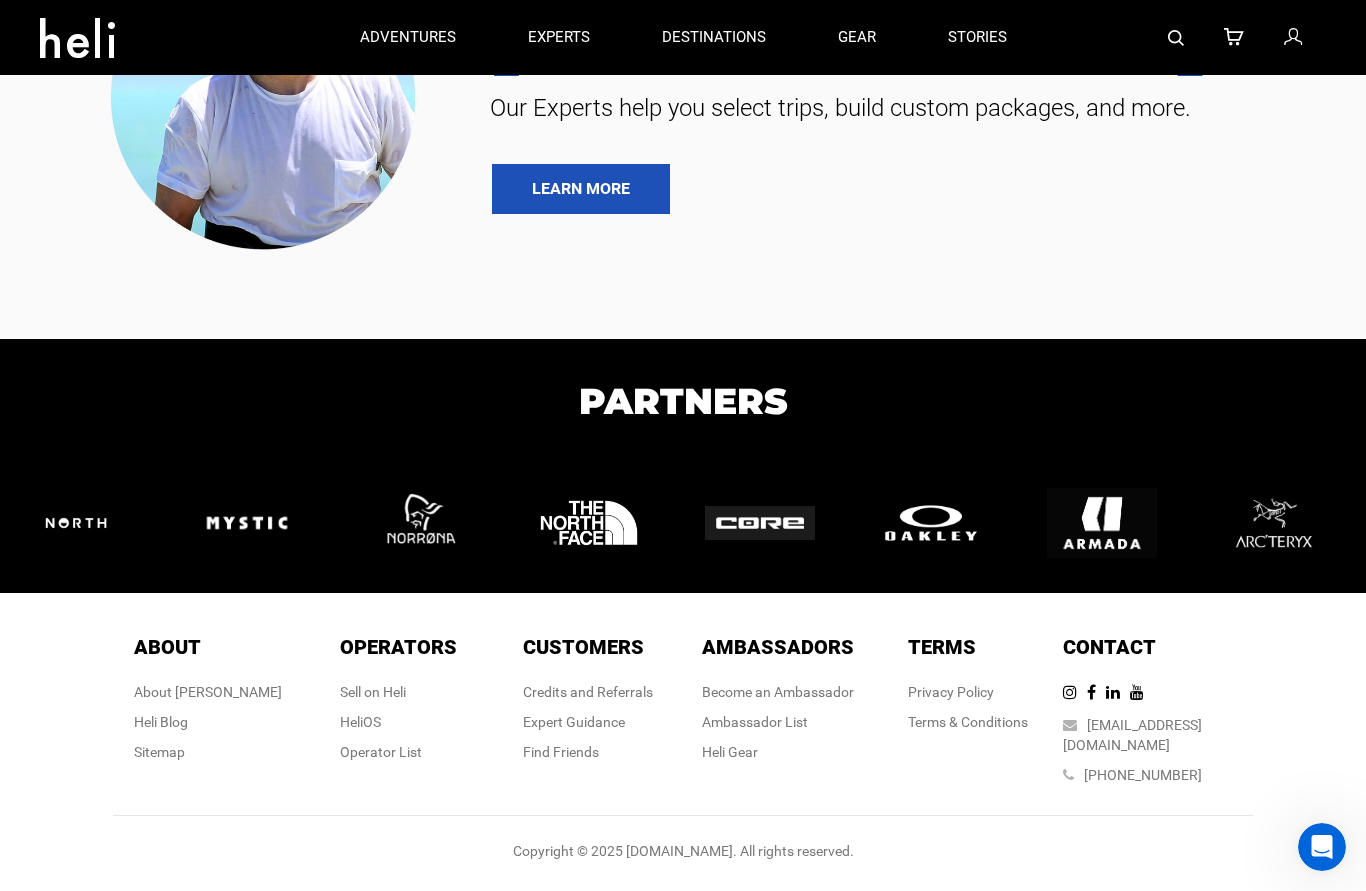 scroll, scrollTop: 0, scrollLeft: 0, axis: both 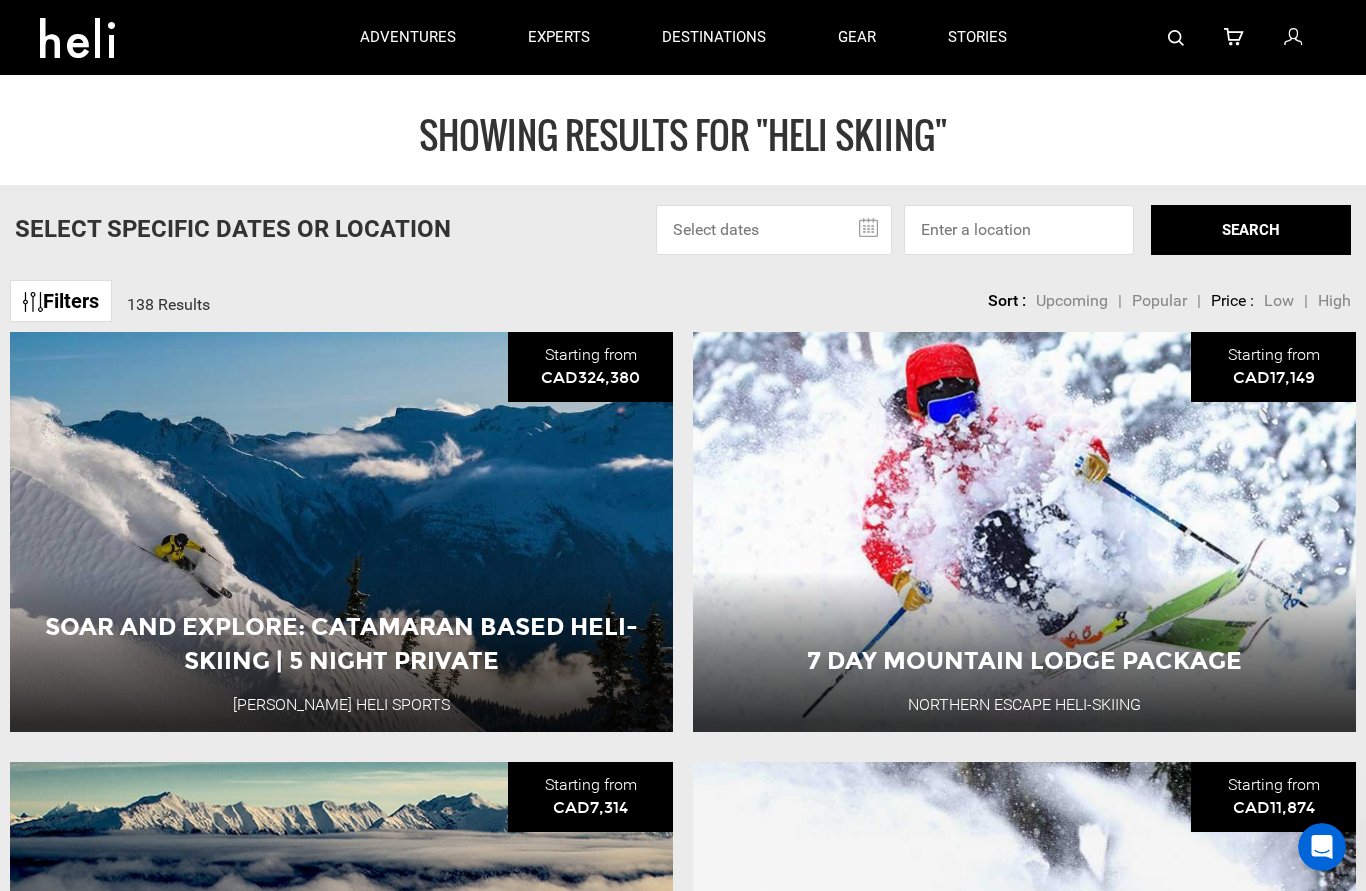click at bounding box center [774, 230] 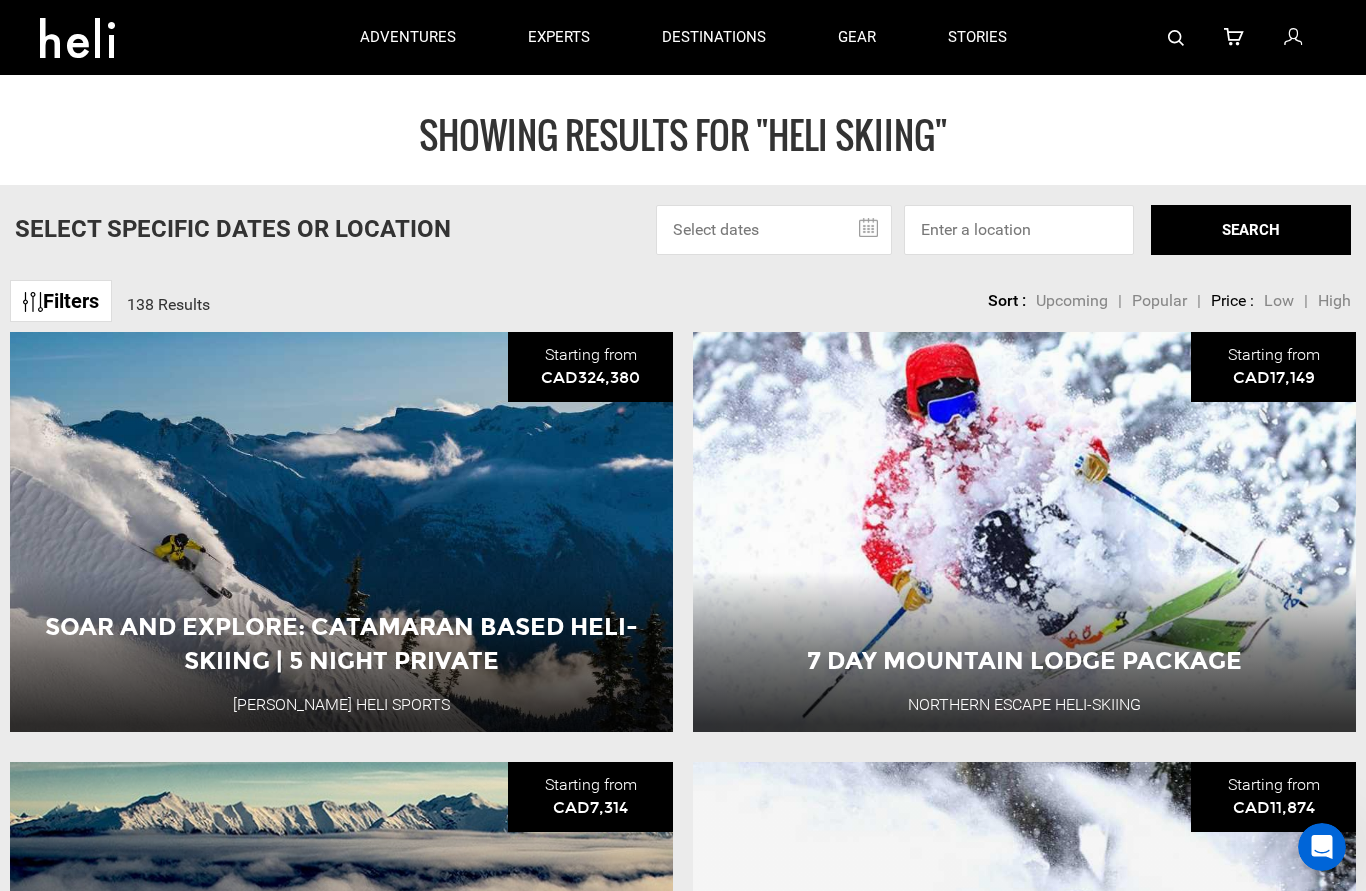 click at bounding box center [774, 230] 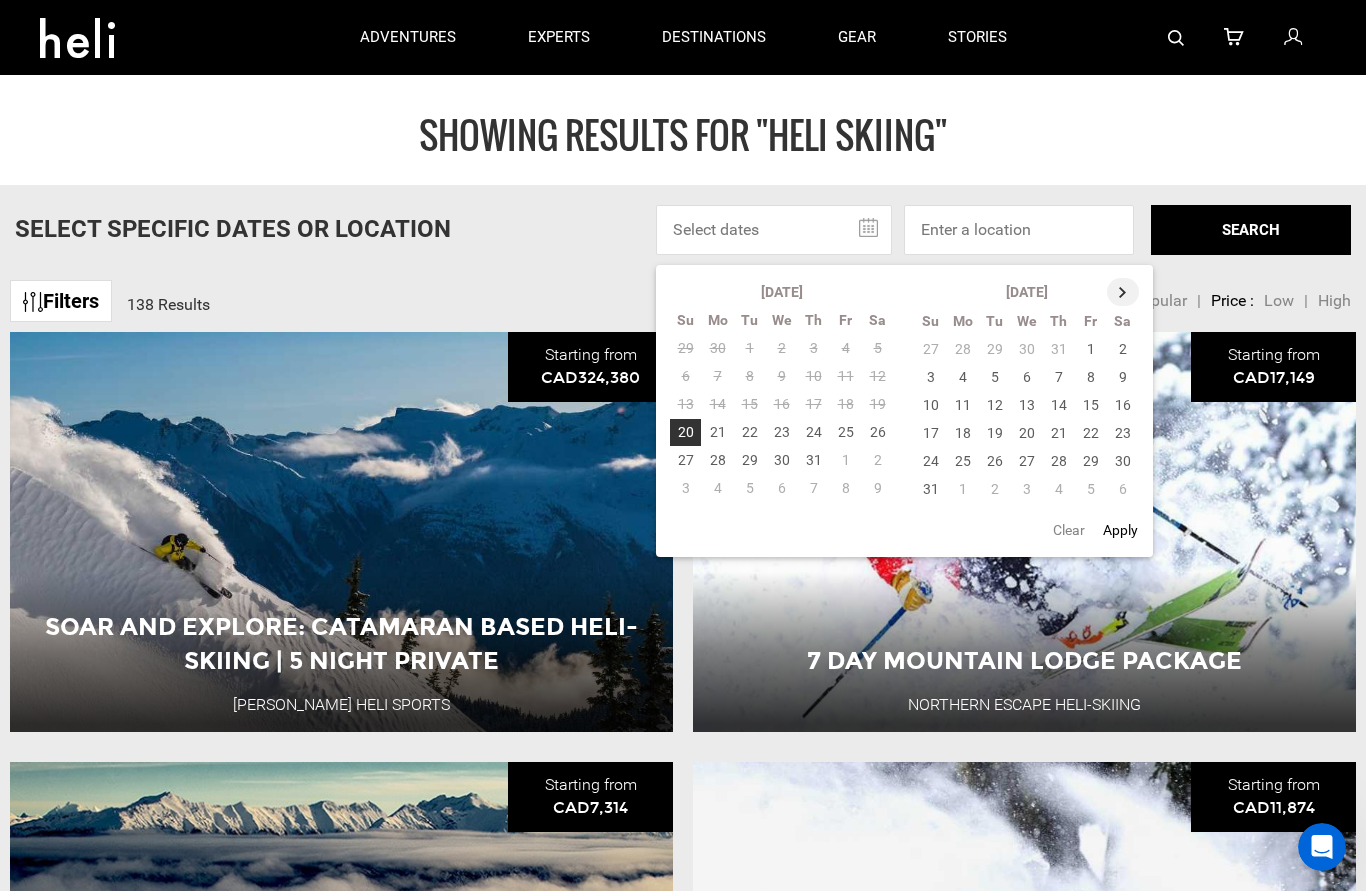 click at bounding box center [1123, 292] 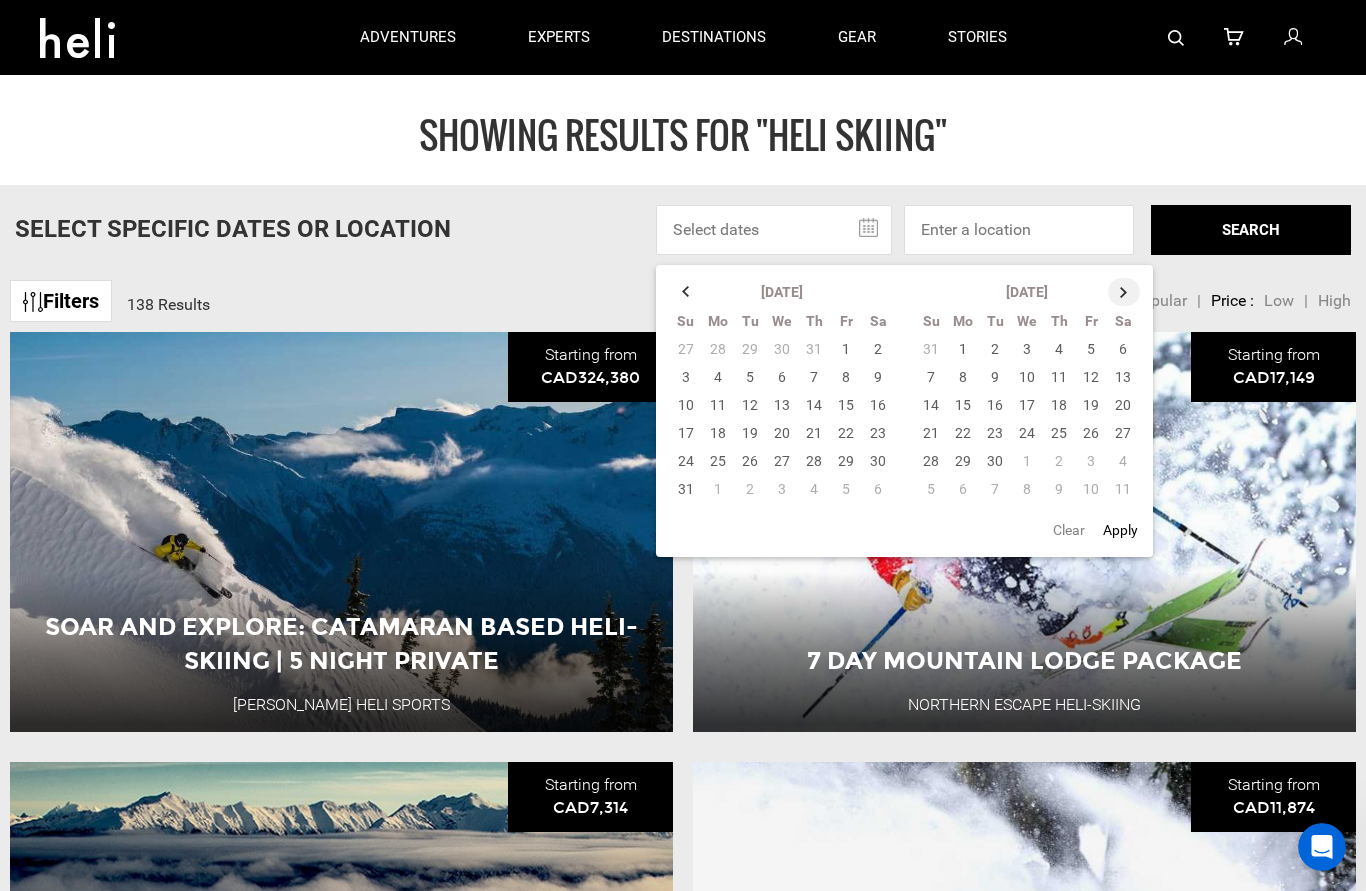 click at bounding box center [1124, 292] 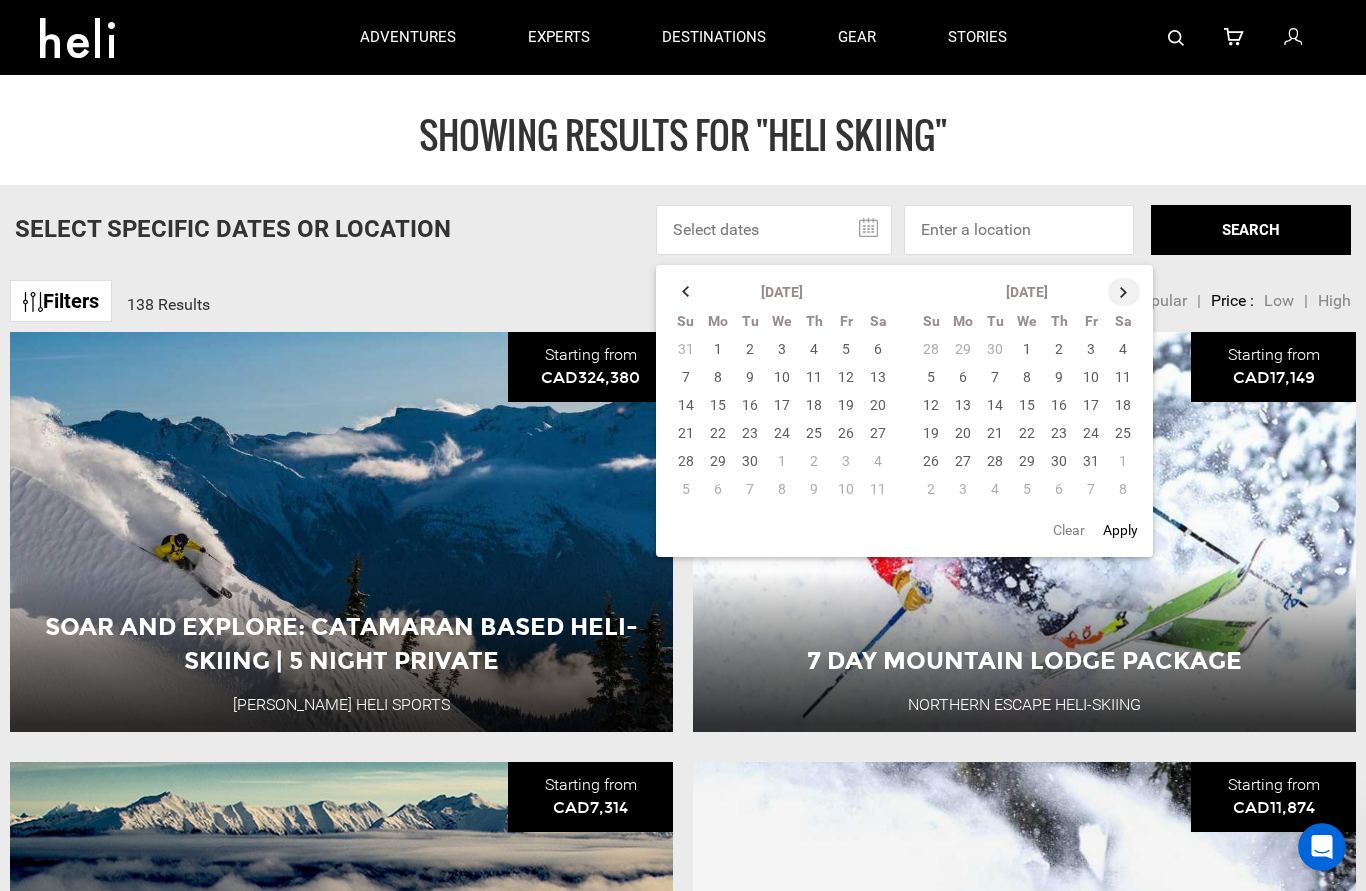 click at bounding box center [1124, 292] 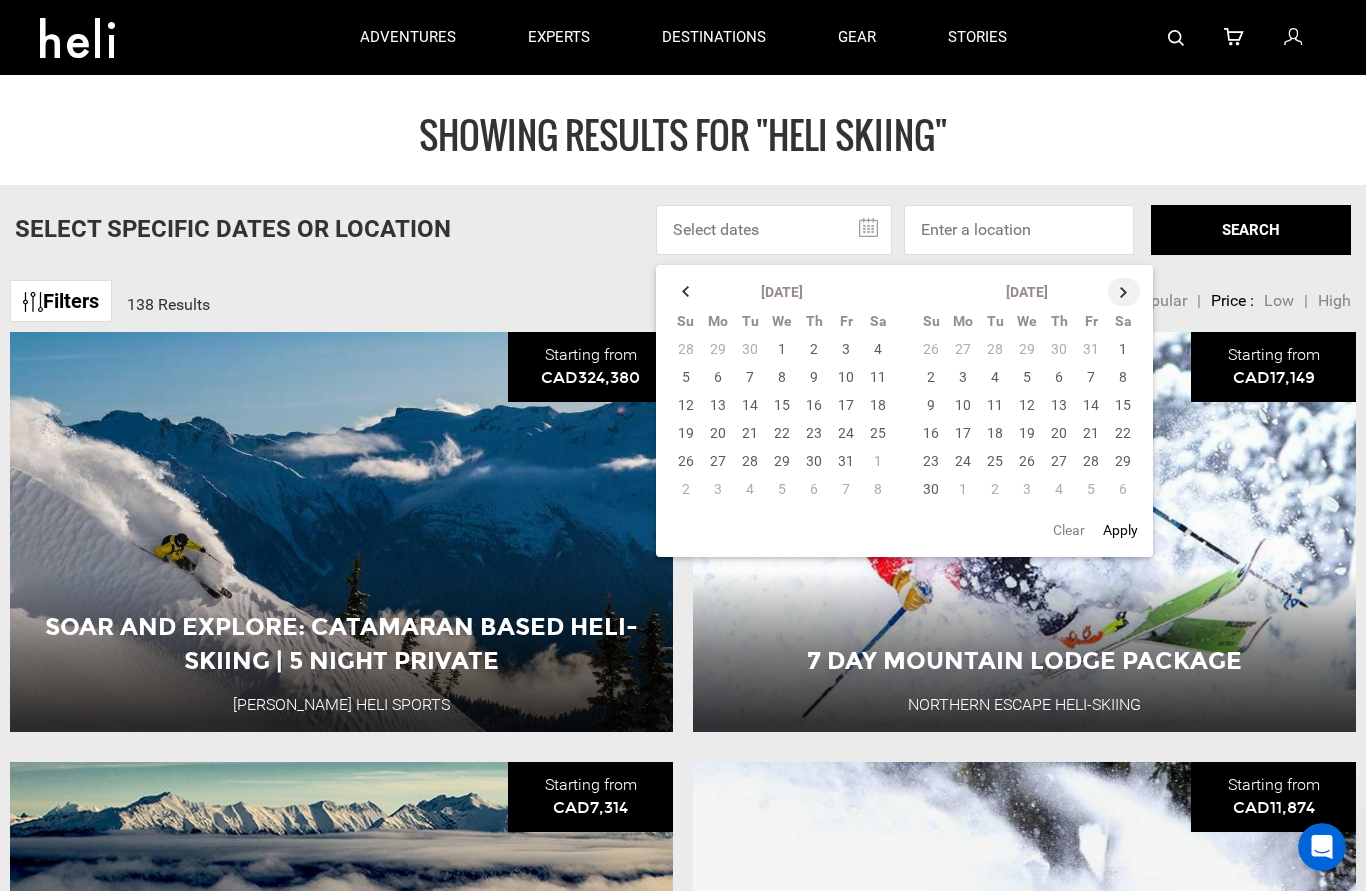click at bounding box center (1124, 292) 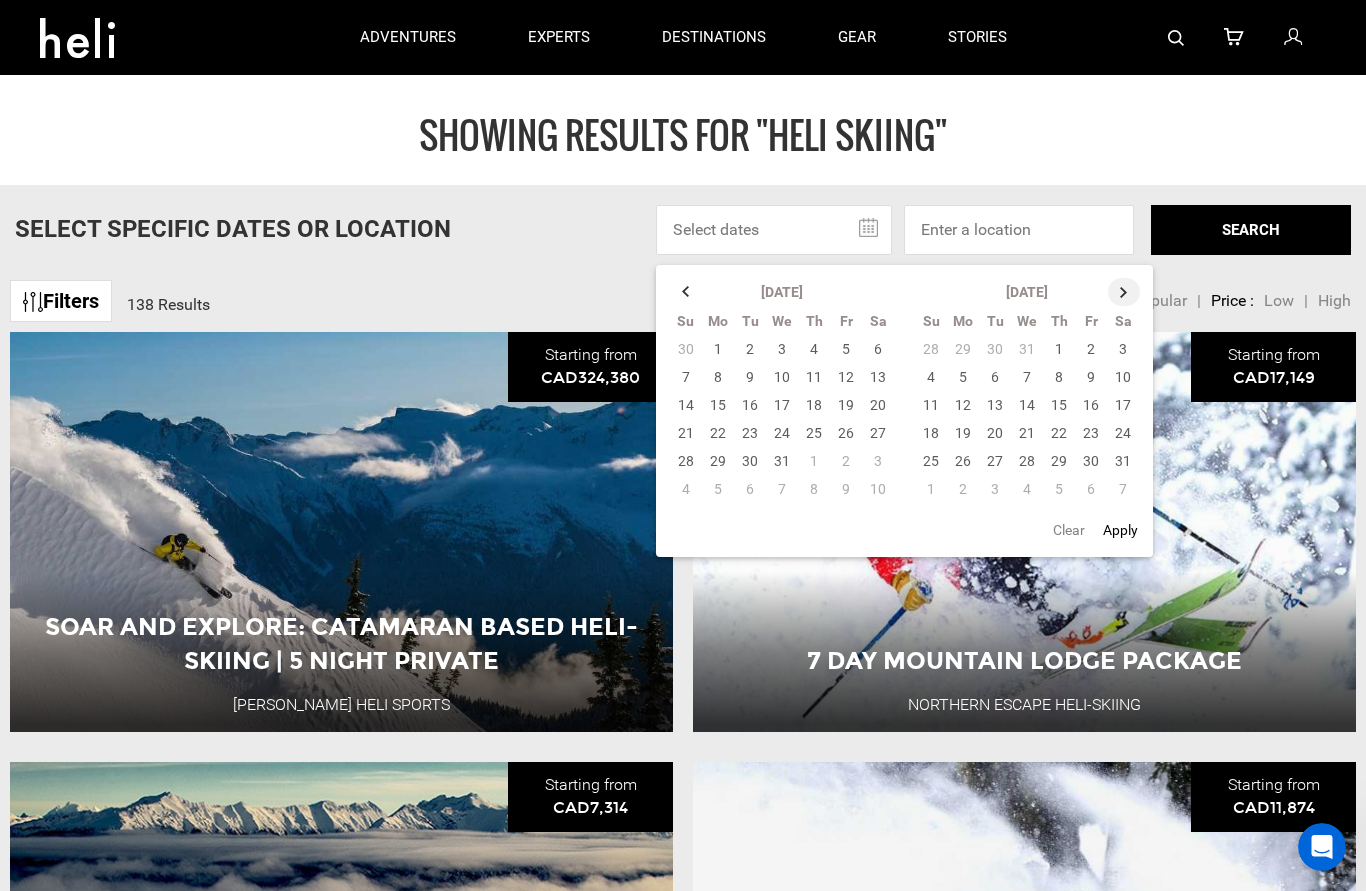 click at bounding box center (1124, 292) 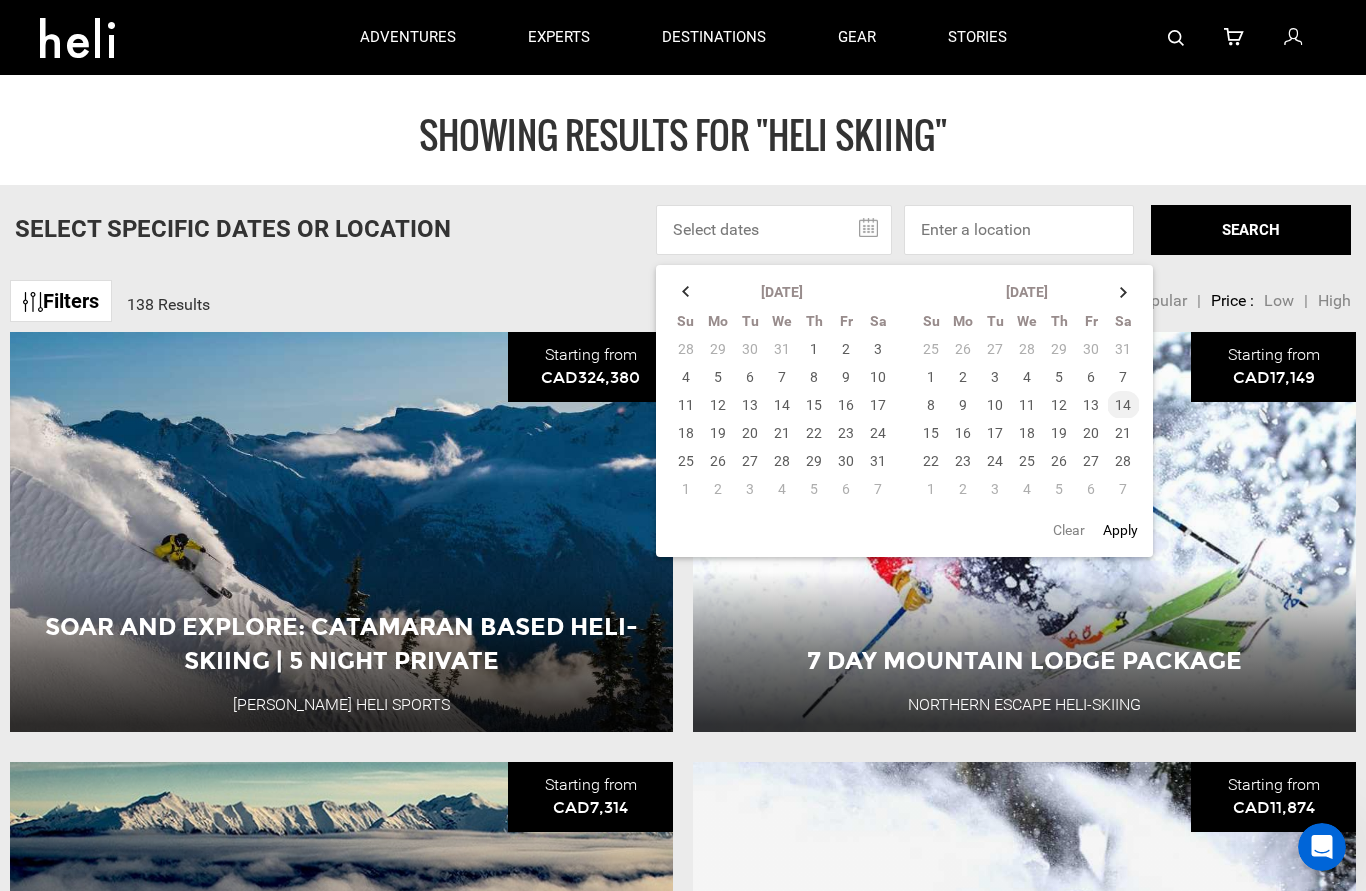 click on "14" at bounding box center [1123, 405] 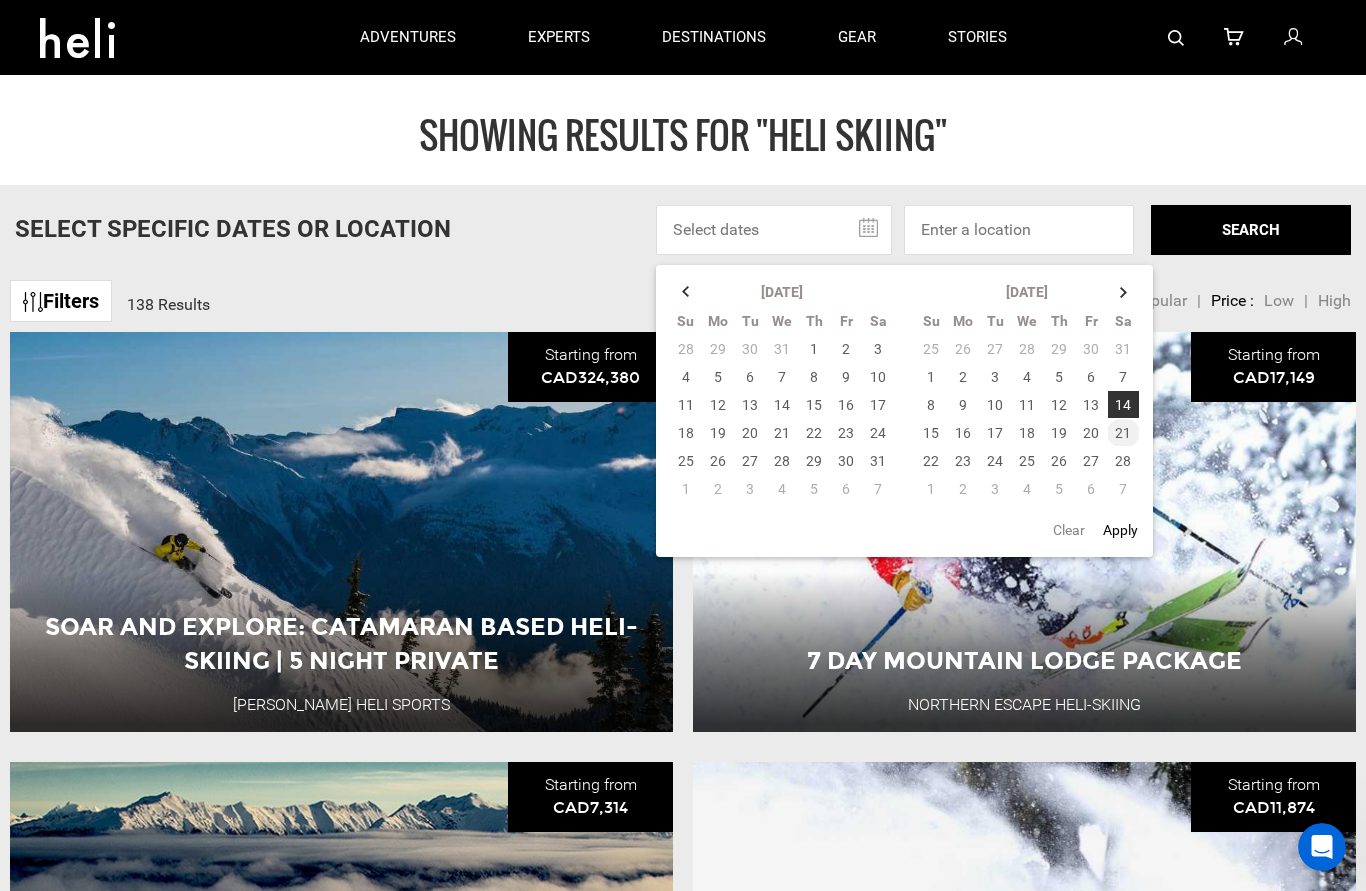 click on "21" at bounding box center (1123, 433) 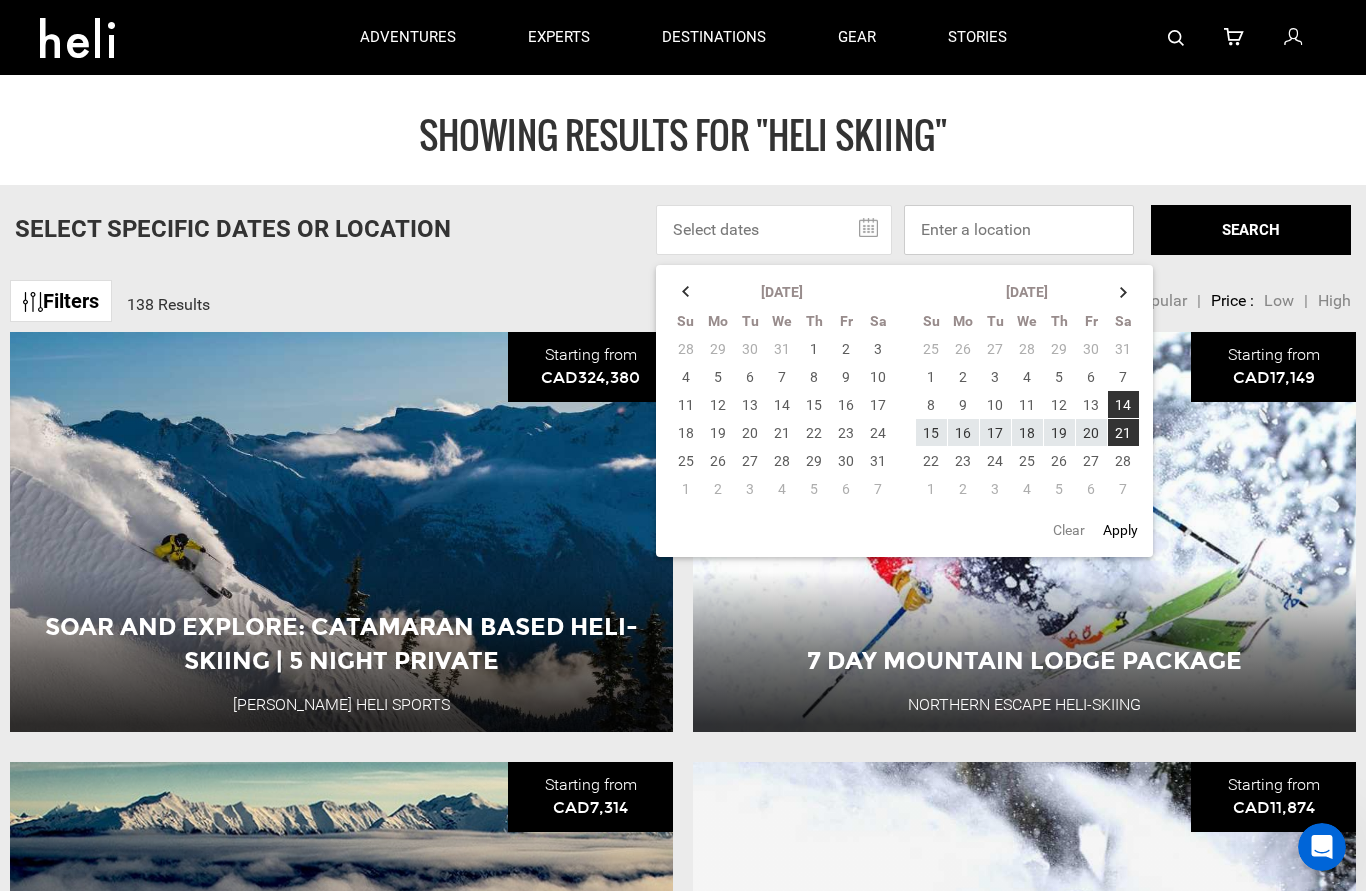 click at bounding box center [1019, 230] 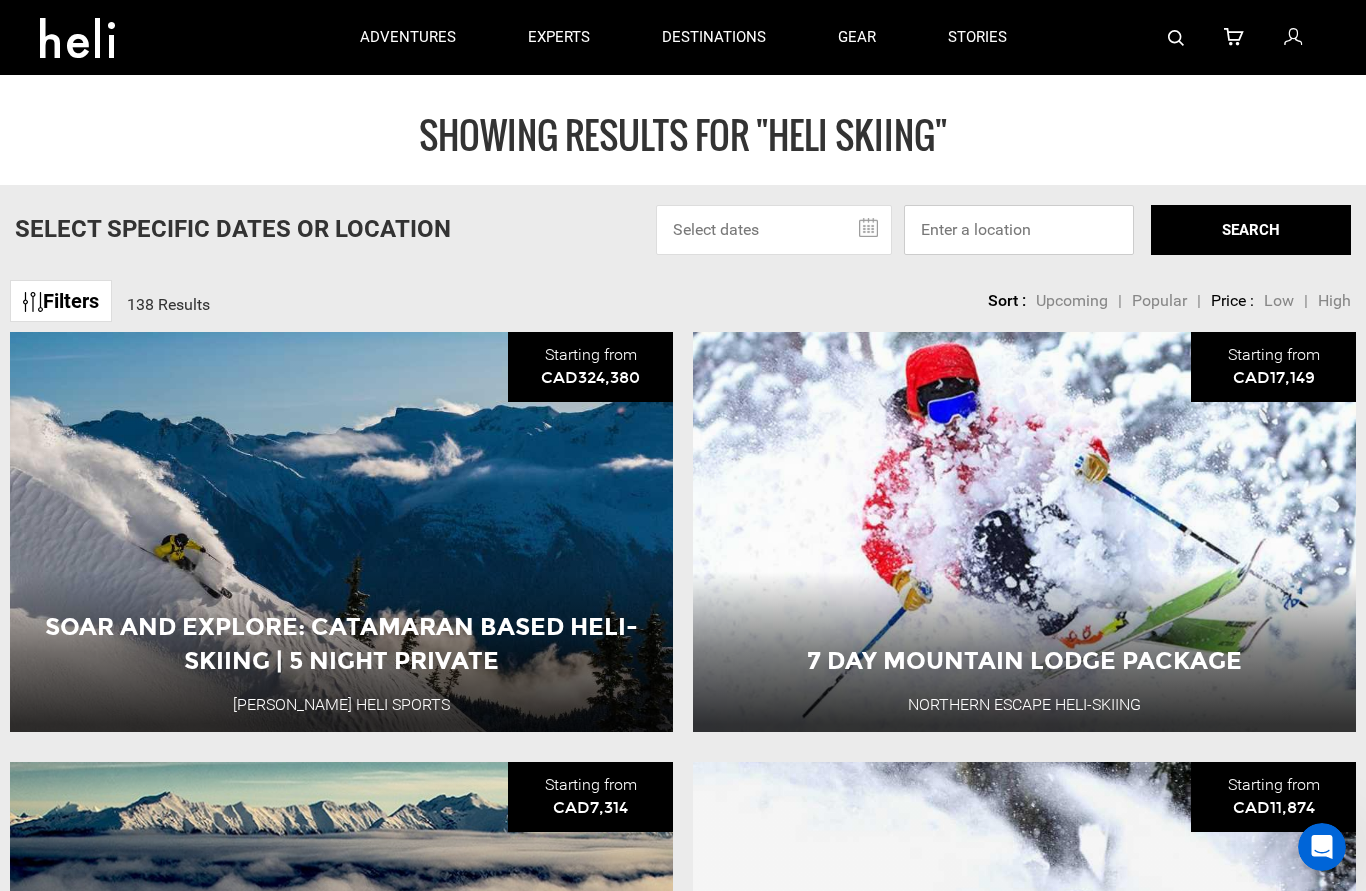 click at bounding box center [1019, 230] 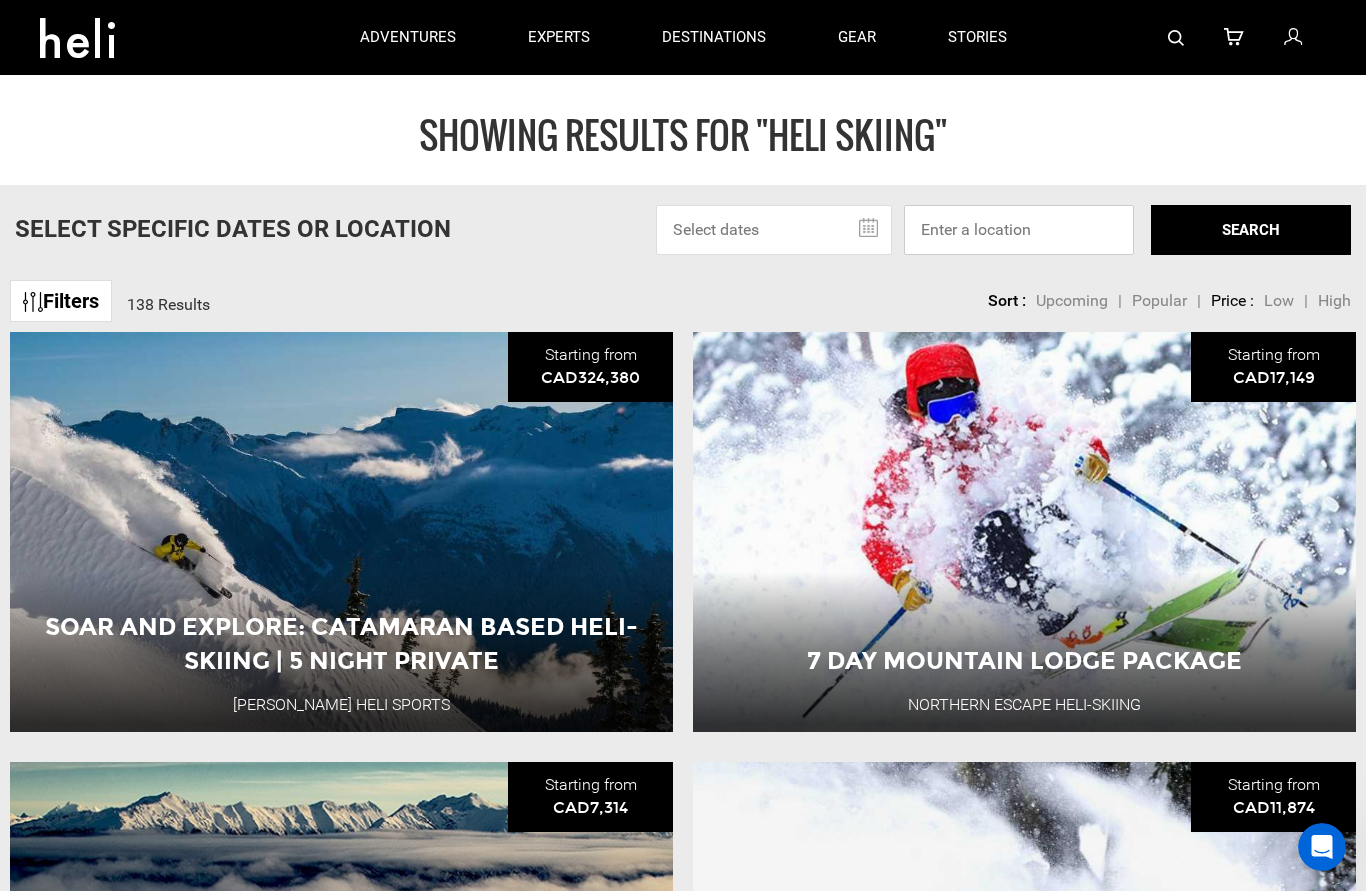 click at bounding box center (1019, 230) 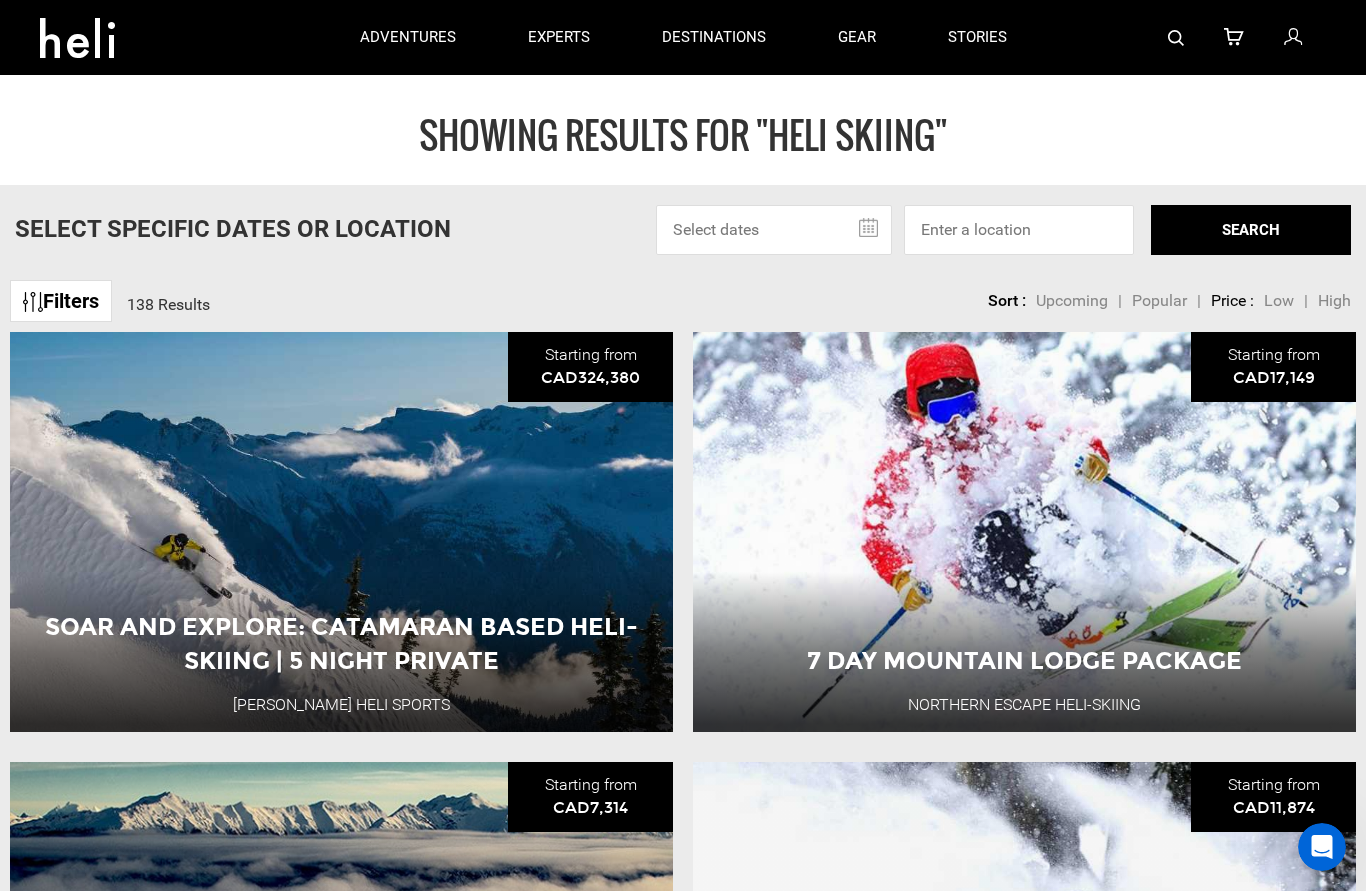 click at bounding box center (774, 230) 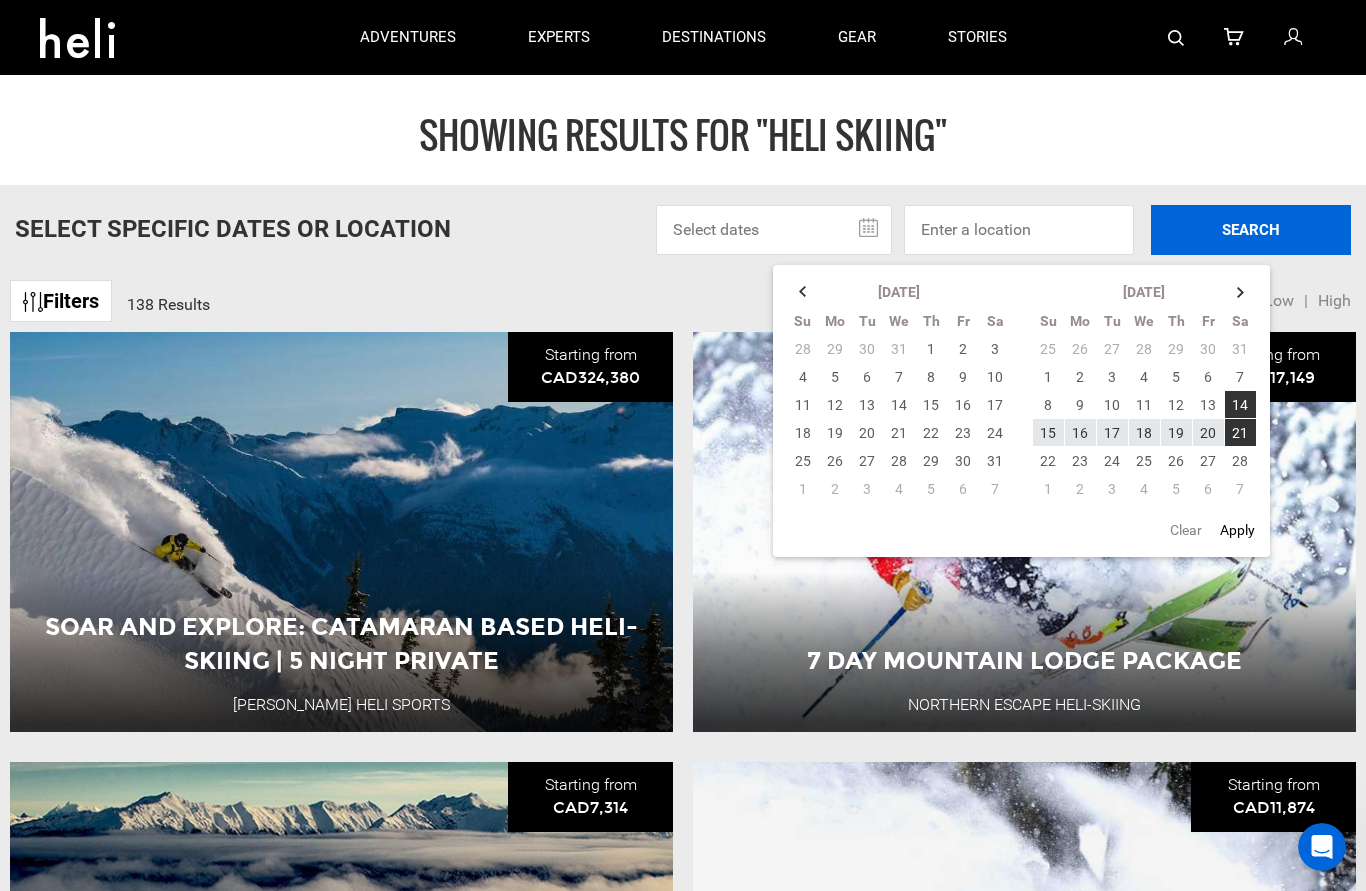 click on "SEARCH" at bounding box center (1251, 230) 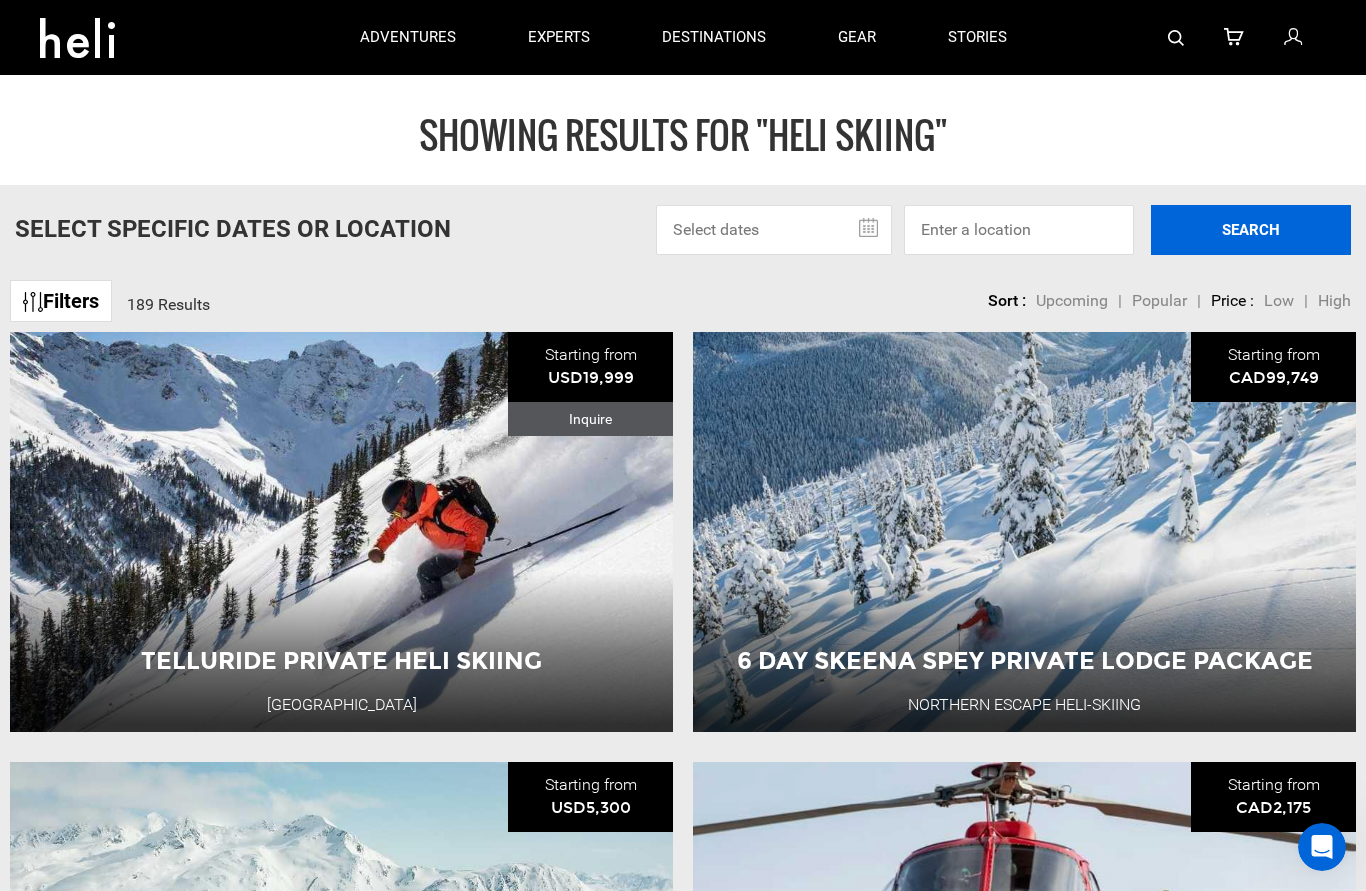 type on "Heli Skiing" 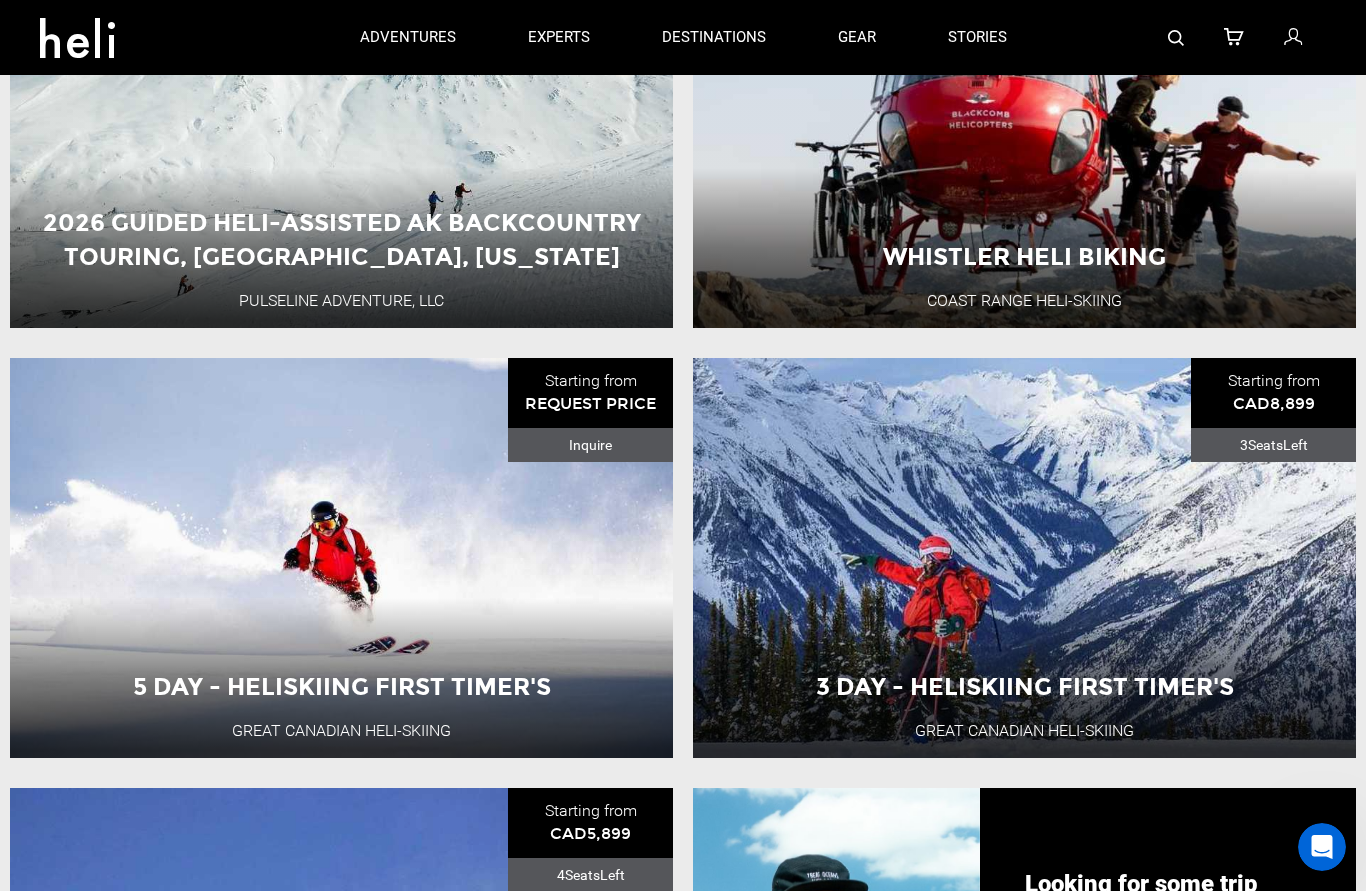 scroll, scrollTop: 833, scrollLeft: 0, axis: vertical 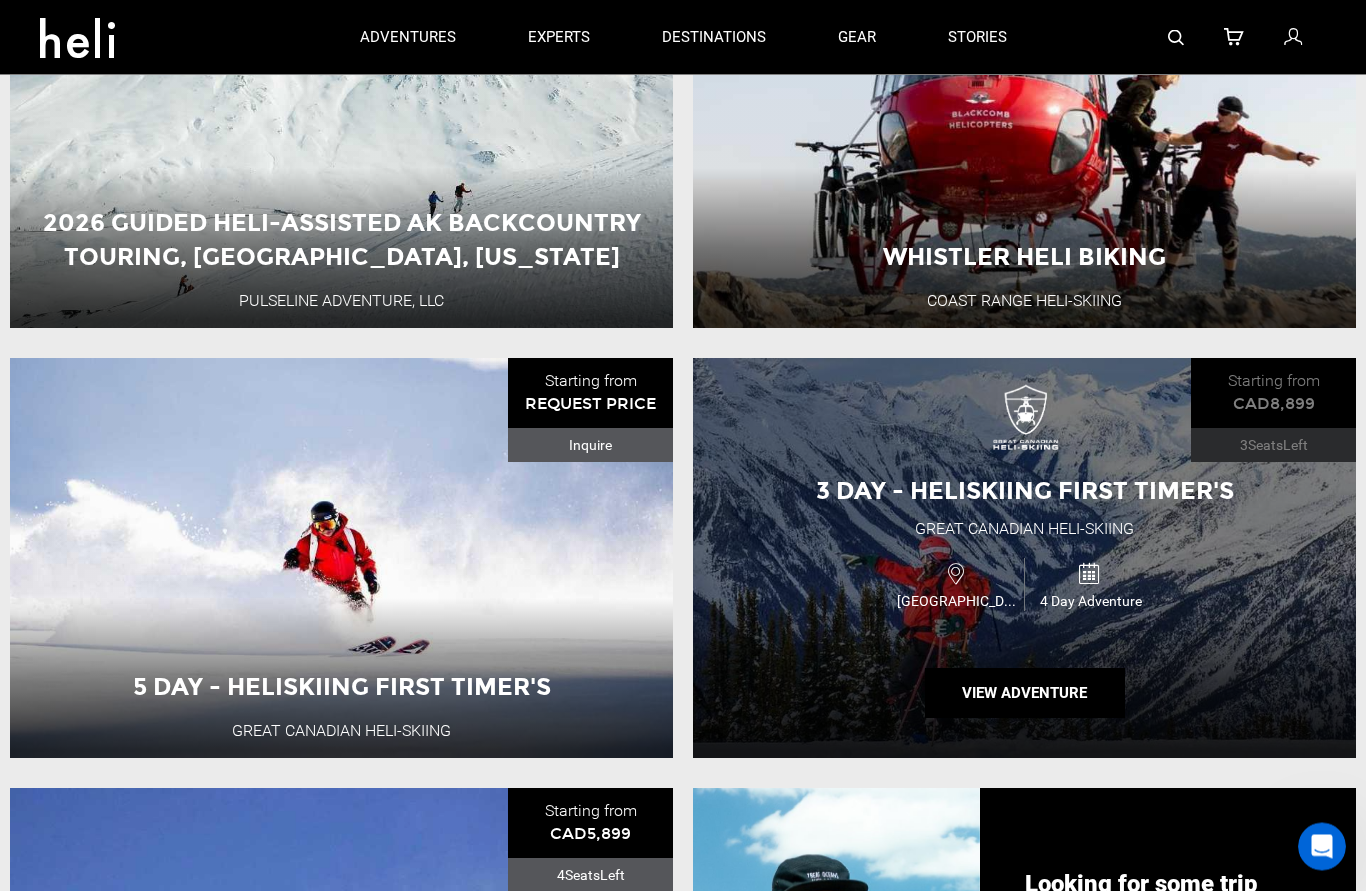 click at bounding box center [1089, 574] 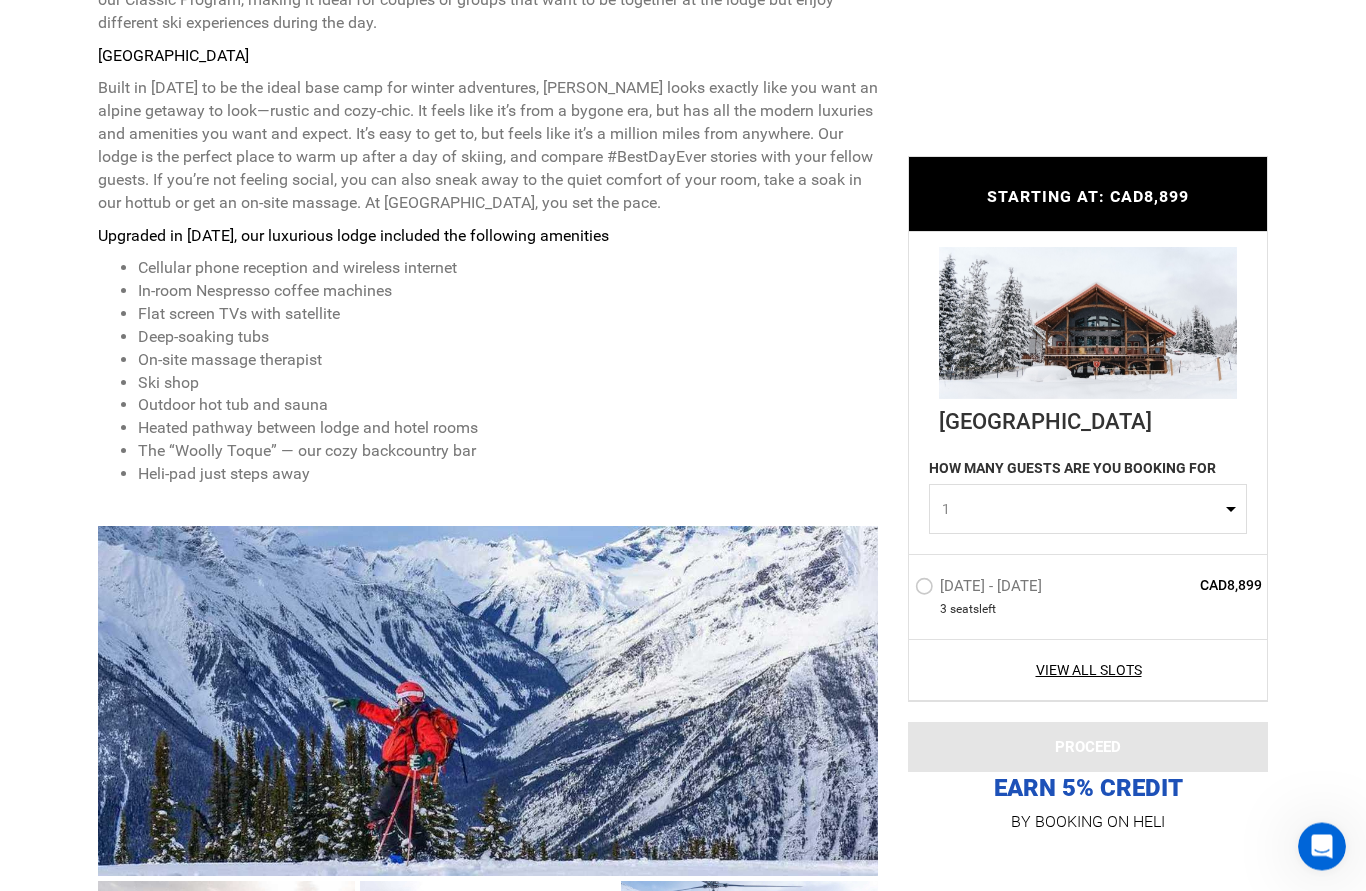scroll, scrollTop: 1068, scrollLeft: 0, axis: vertical 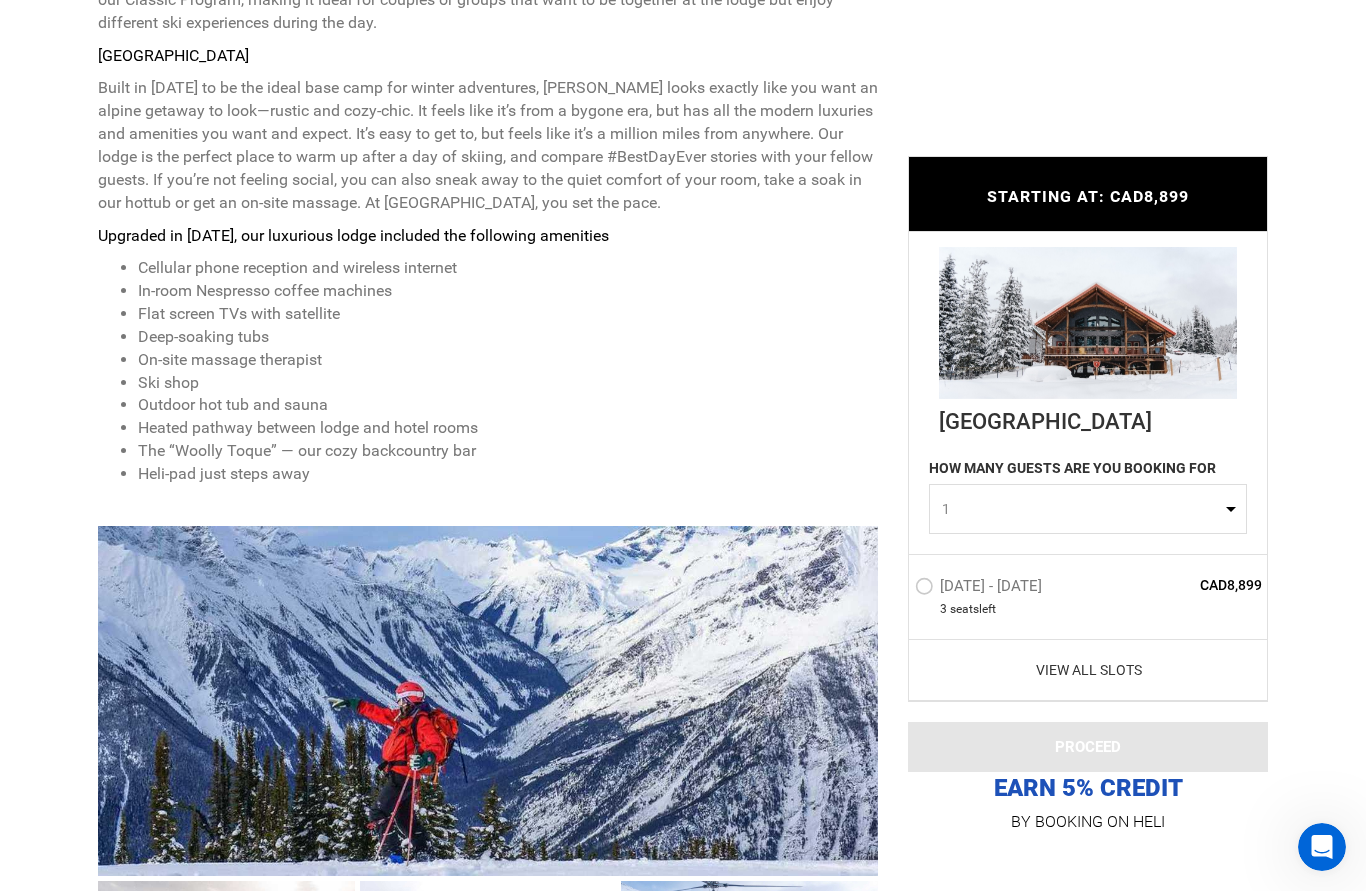 click on "View All Slots" at bounding box center (1088, 670) 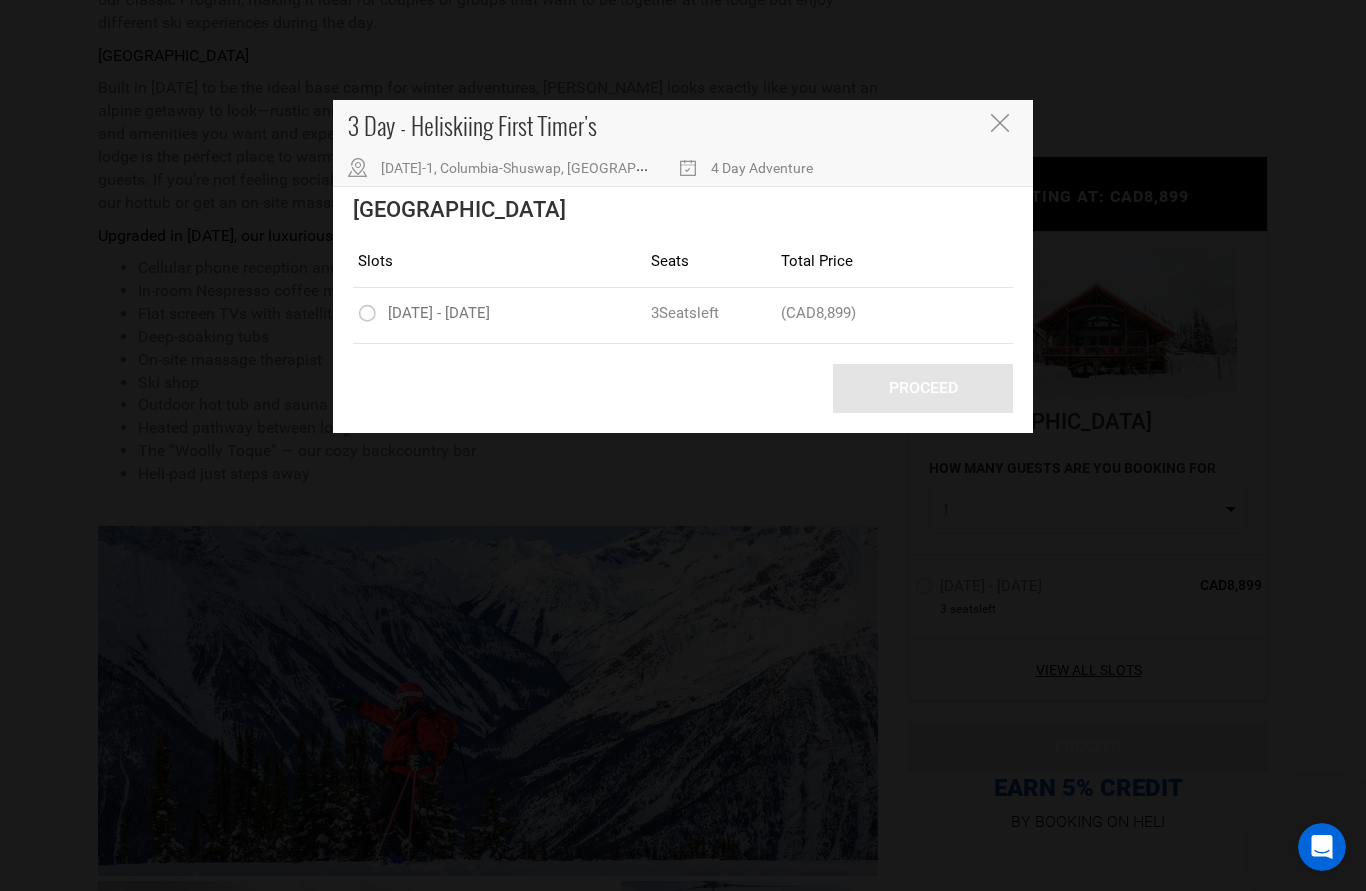 click on "3 Day - Heliskiing First Timer's
[DATE]-1, Columbia-Shuswap, [GEOGRAPHIC_DATA] V0A 1H0, [GEOGRAPHIC_DATA]
4 Day Adventure" at bounding box center [683, 143] 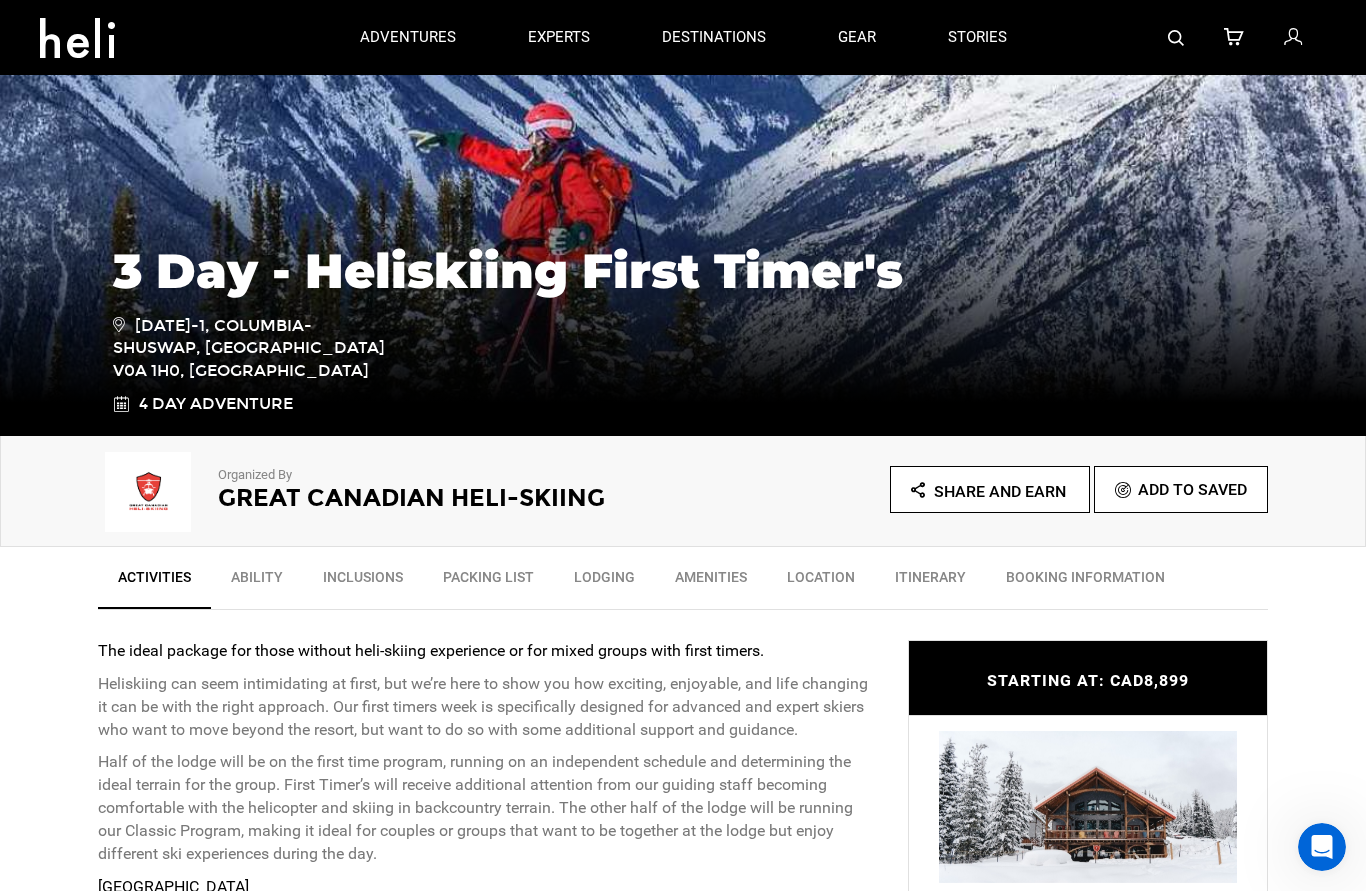 scroll, scrollTop: 216, scrollLeft: 0, axis: vertical 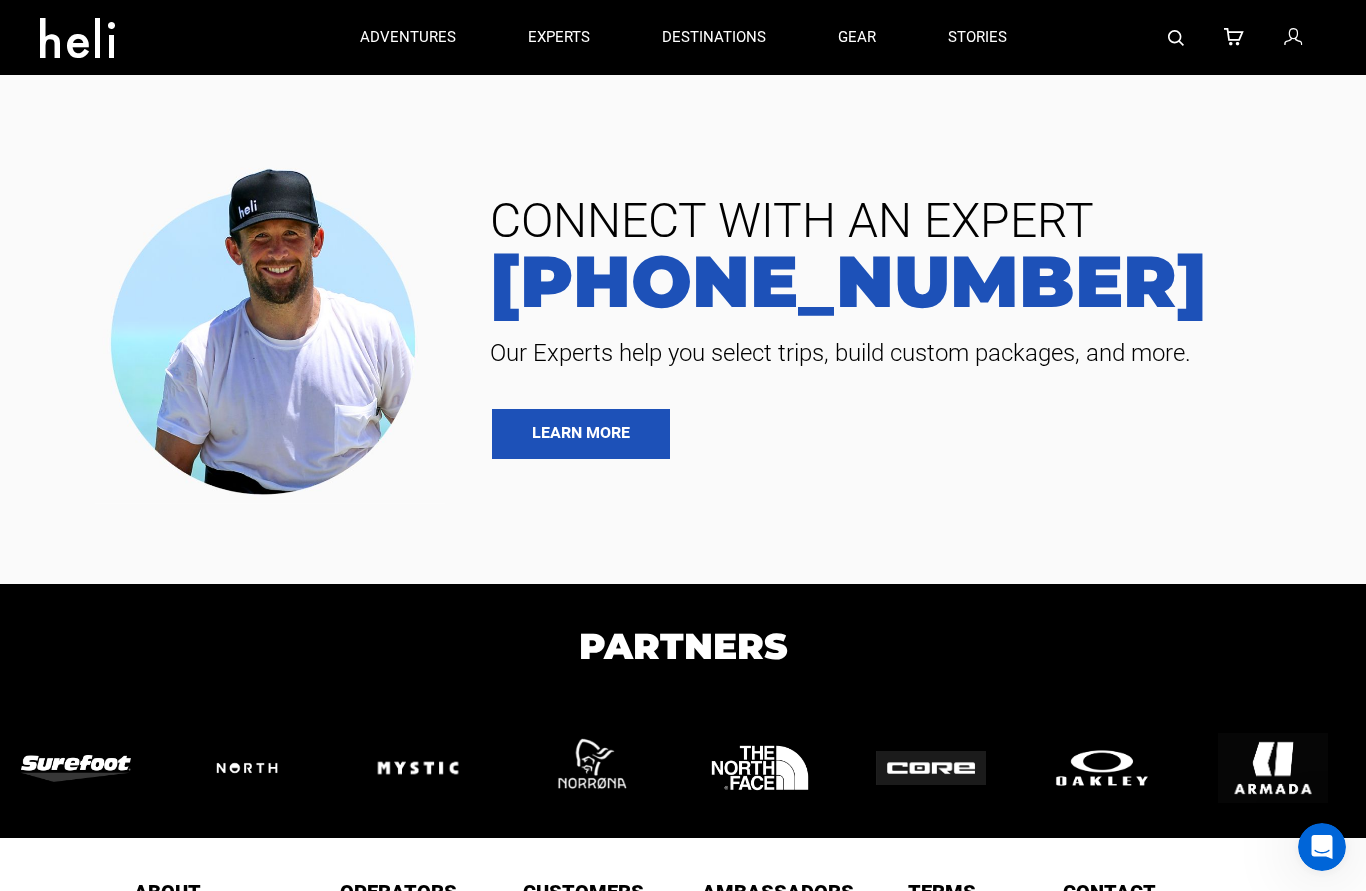 type on "Heli Skiing" 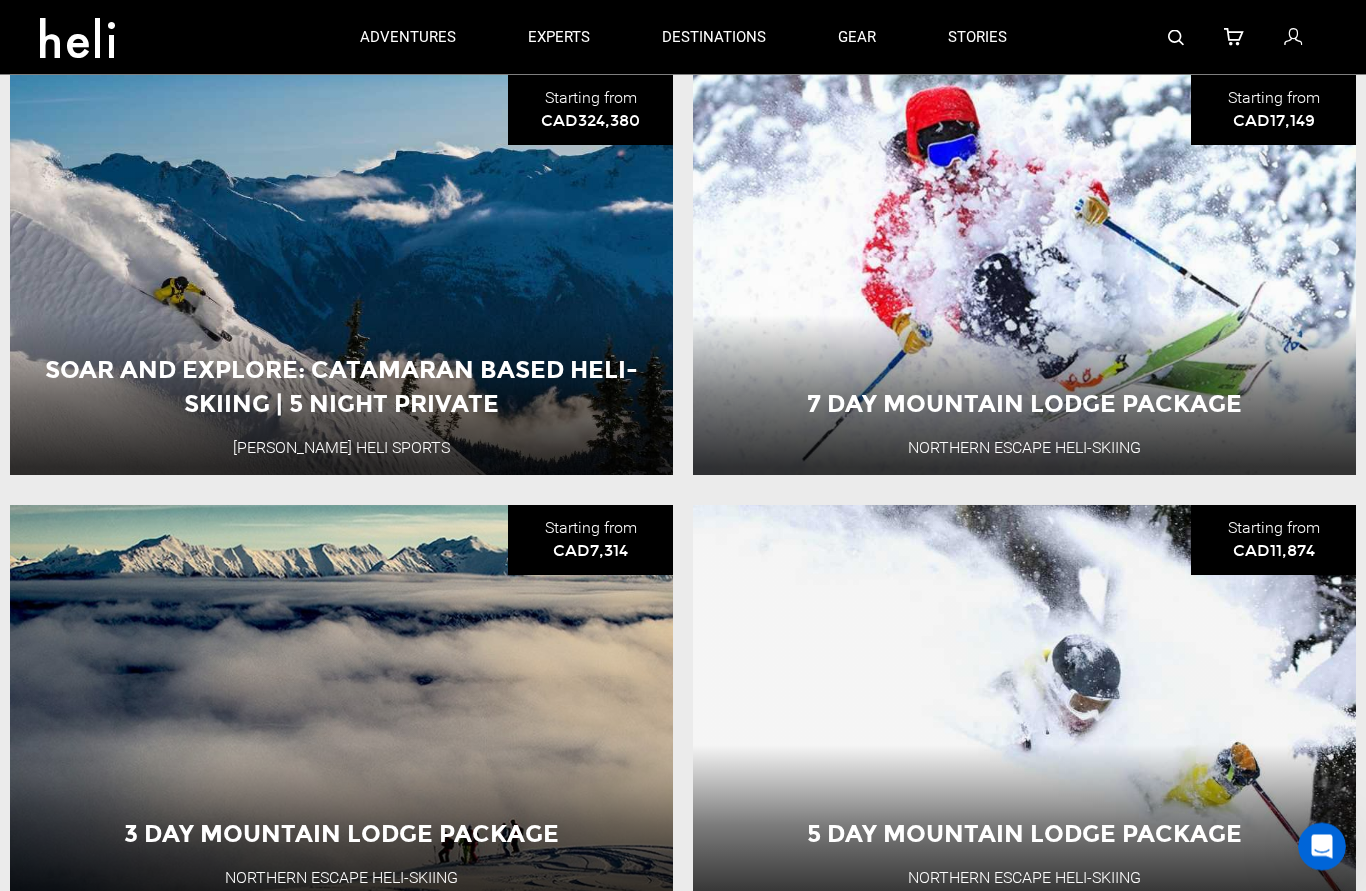 scroll, scrollTop: 0, scrollLeft: 0, axis: both 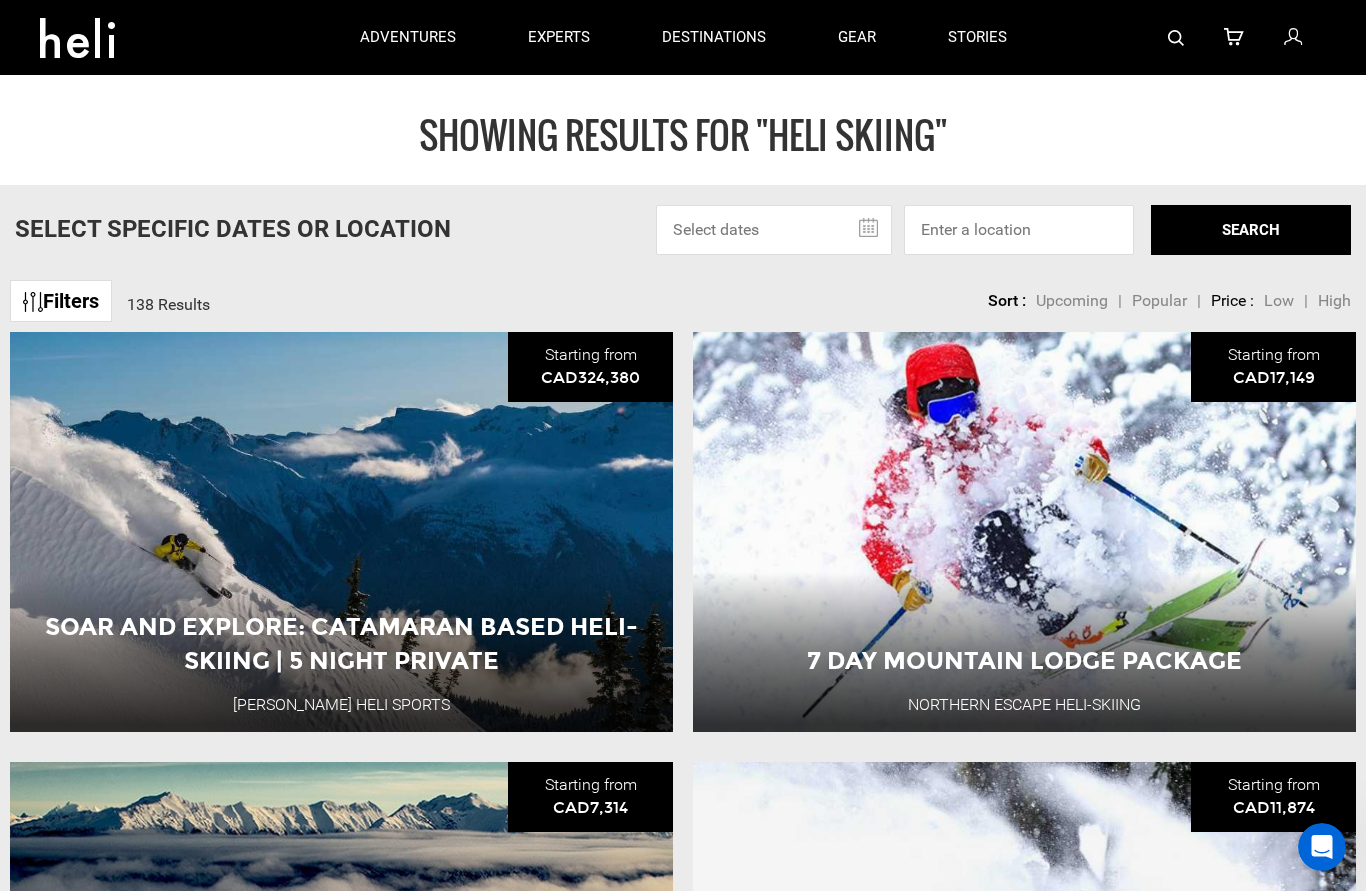 click at bounding box center (774, 230) 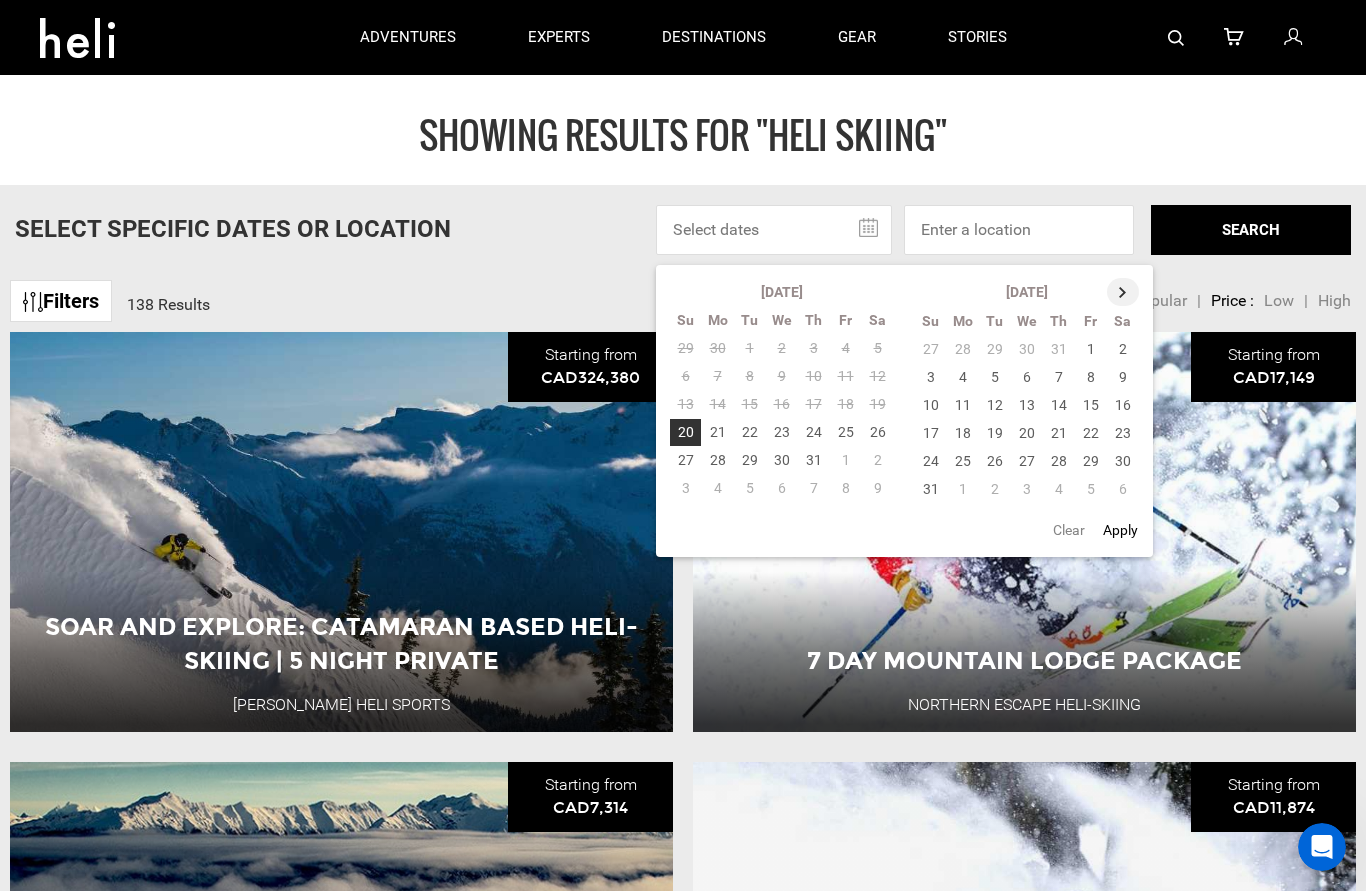 click at bounding box center (1123, 292) 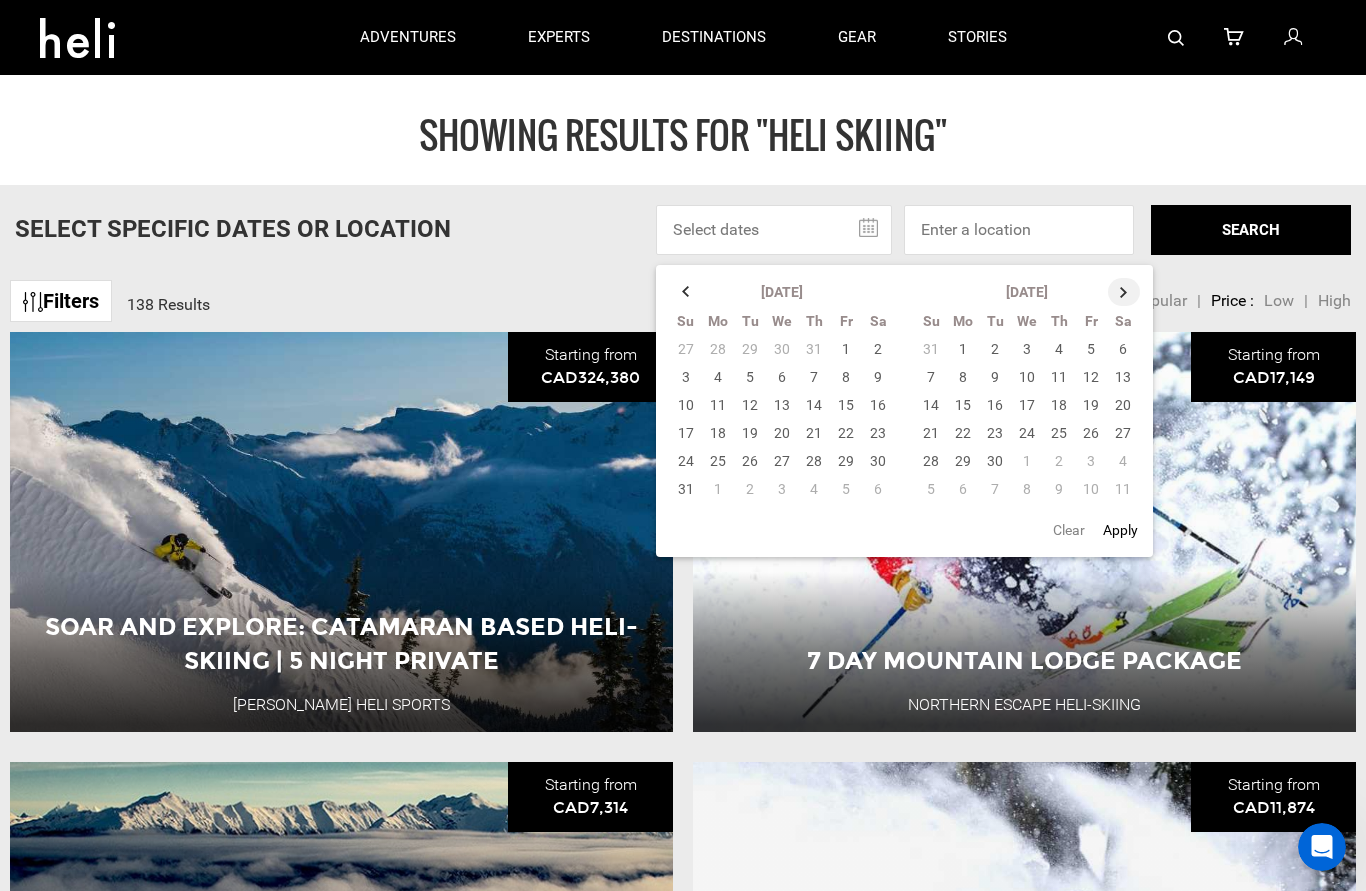 click at bounding box center (1124, 292) 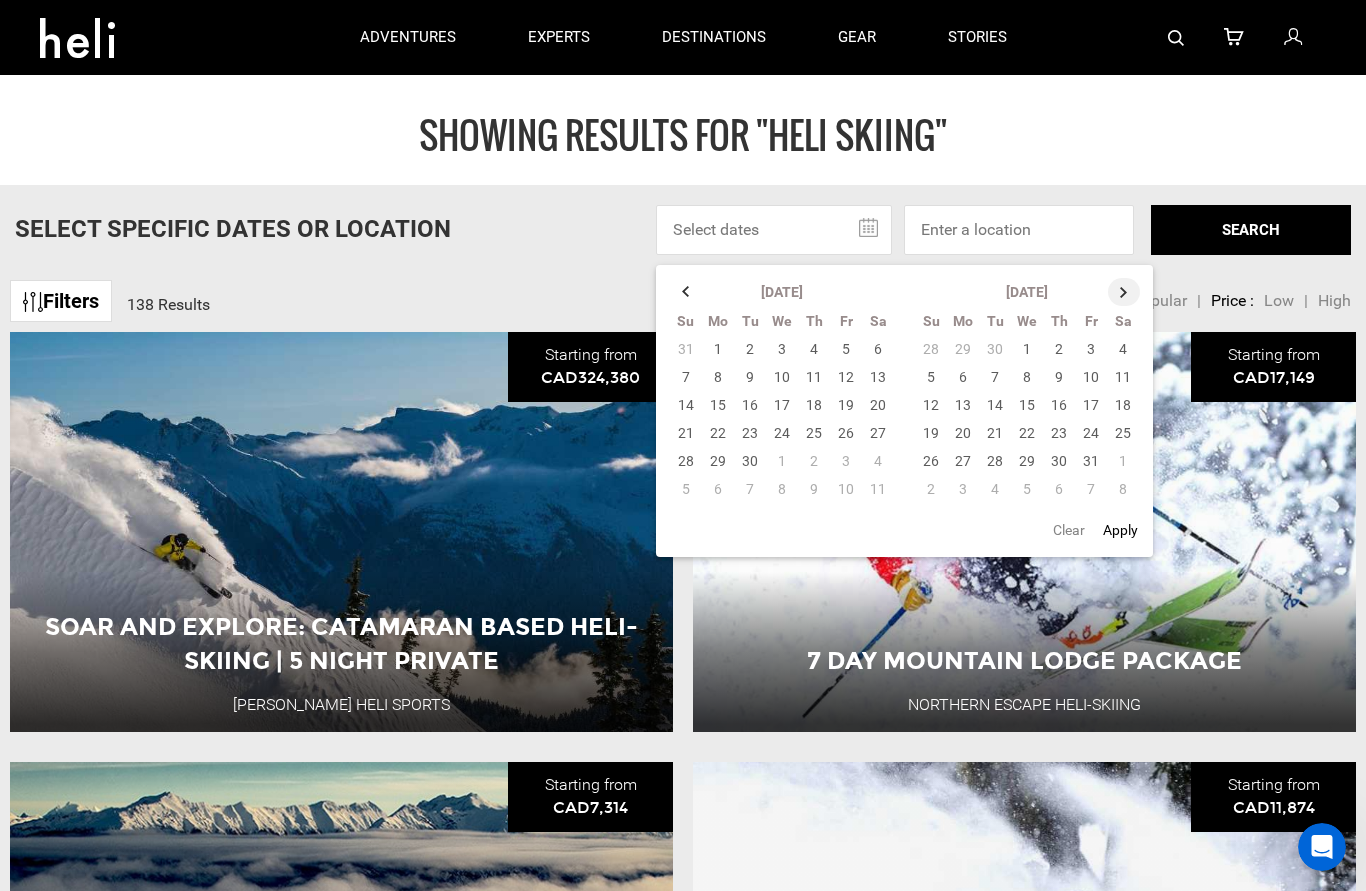 click at bounding box center (1124, 292) 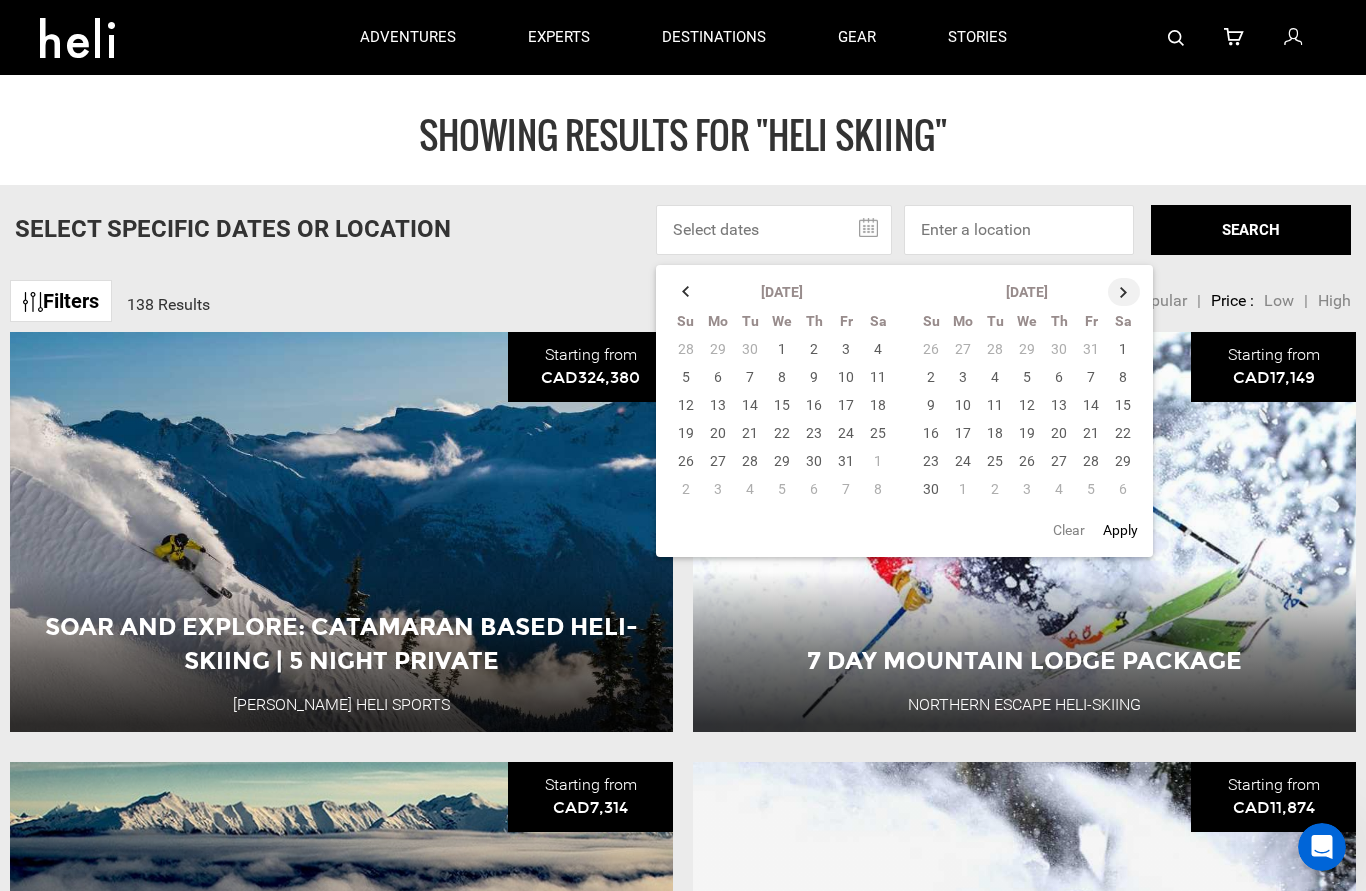 click at bounding box center (1124, 292) 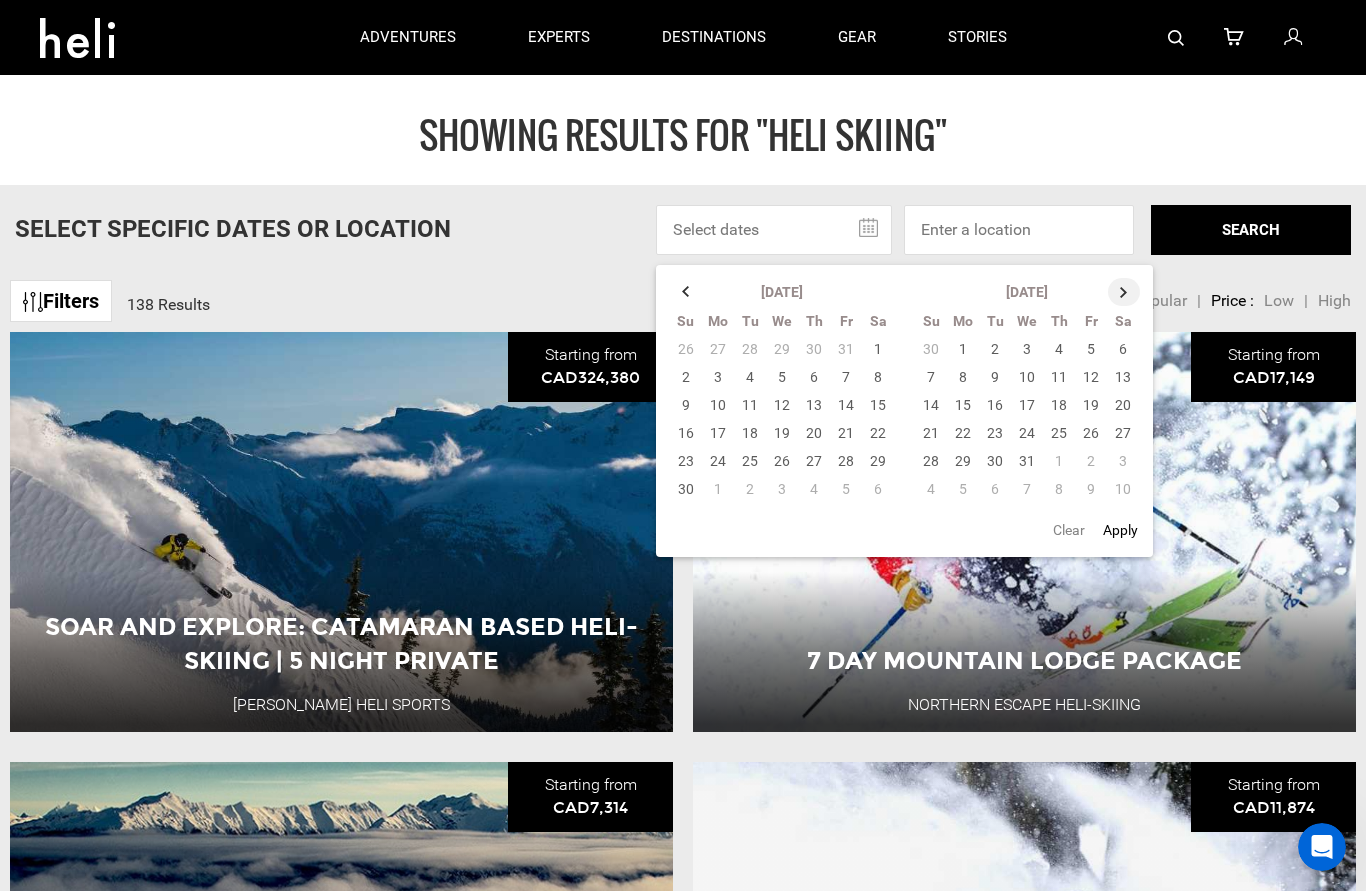 click at bounding box center (1124, 292) 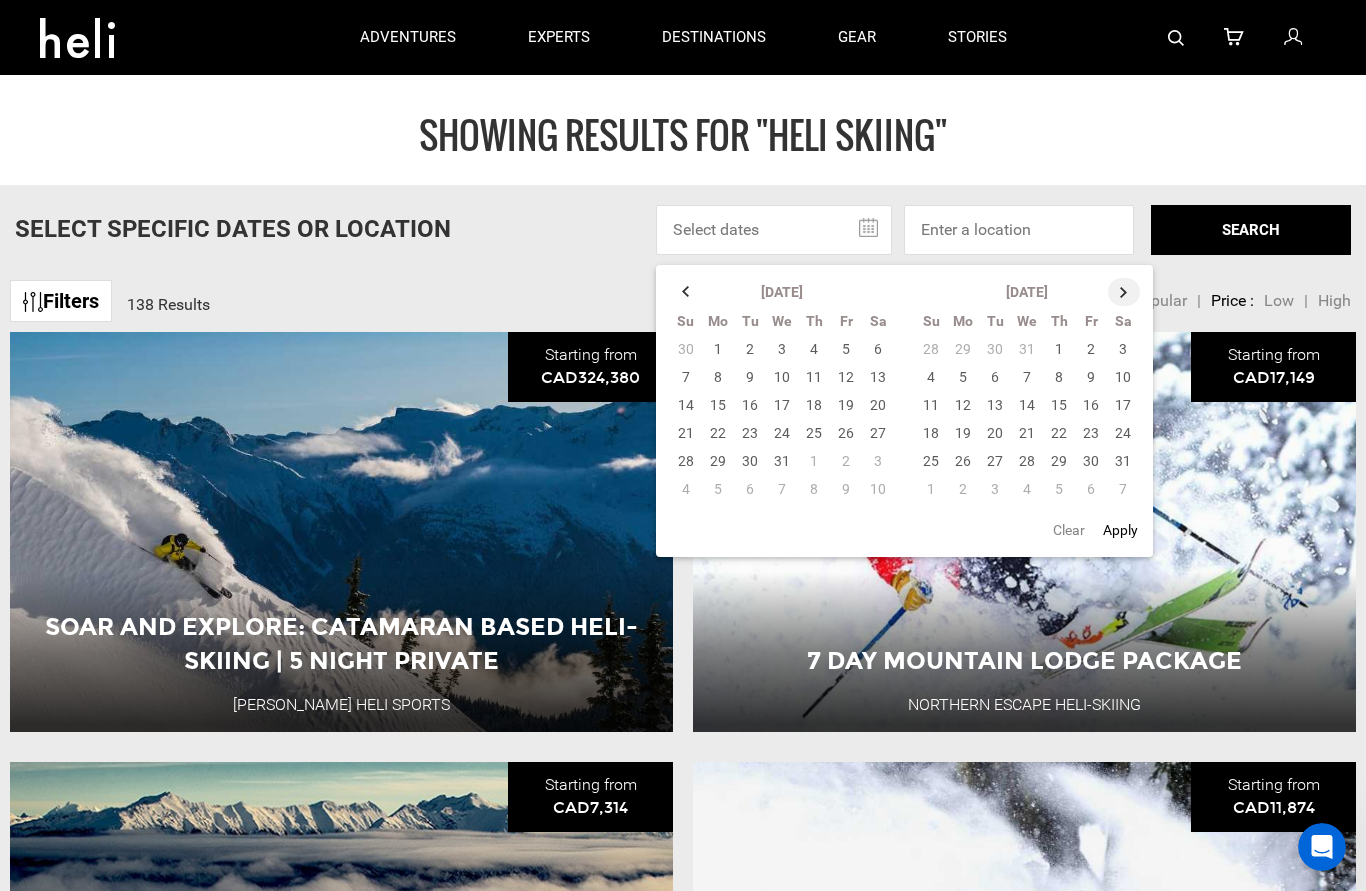click at bounding box center [1124, 292] 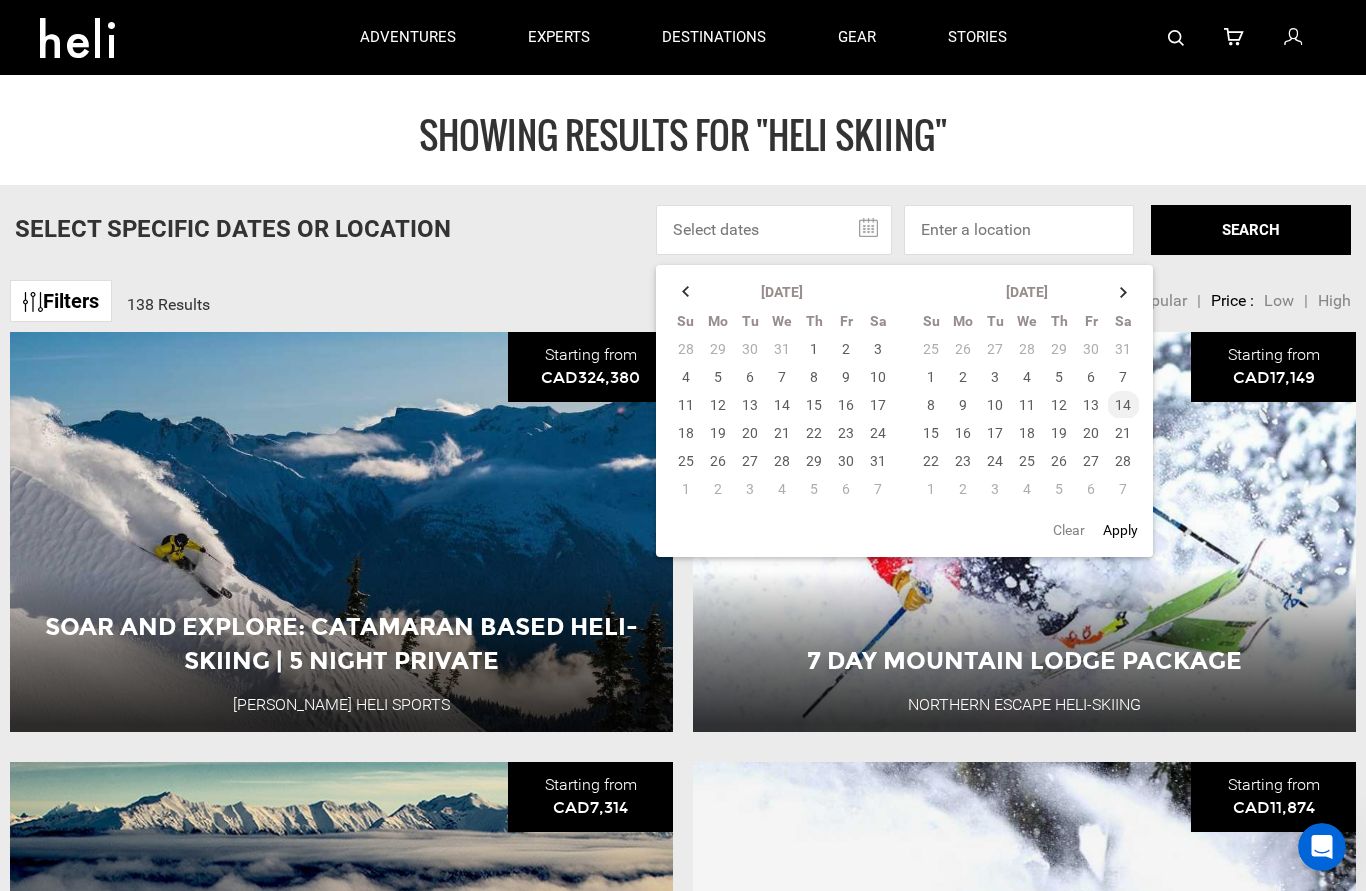 click on "14" at bounding box center (1123, 405) 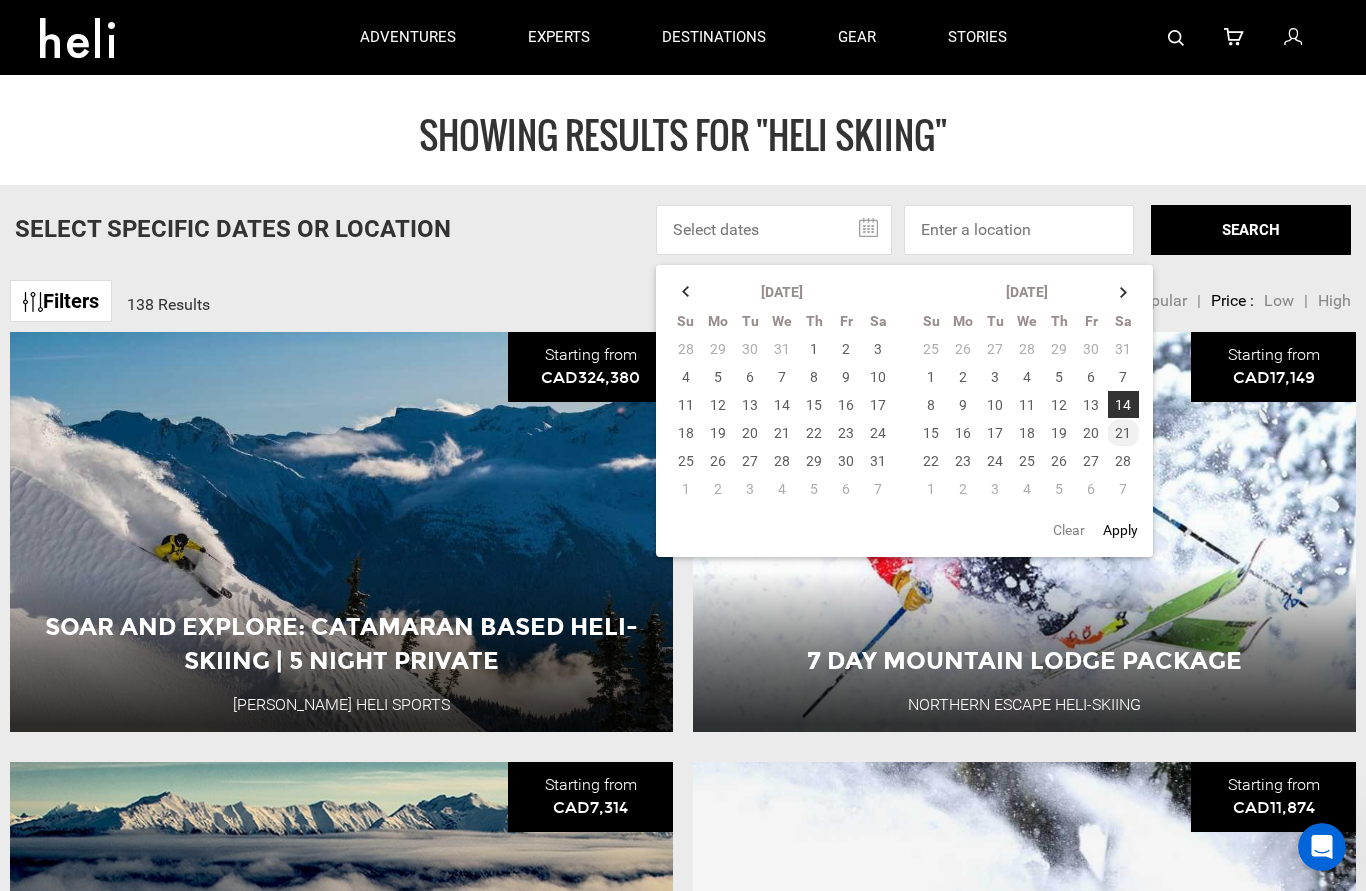 click on "21" at bounding box center [1123, 433] 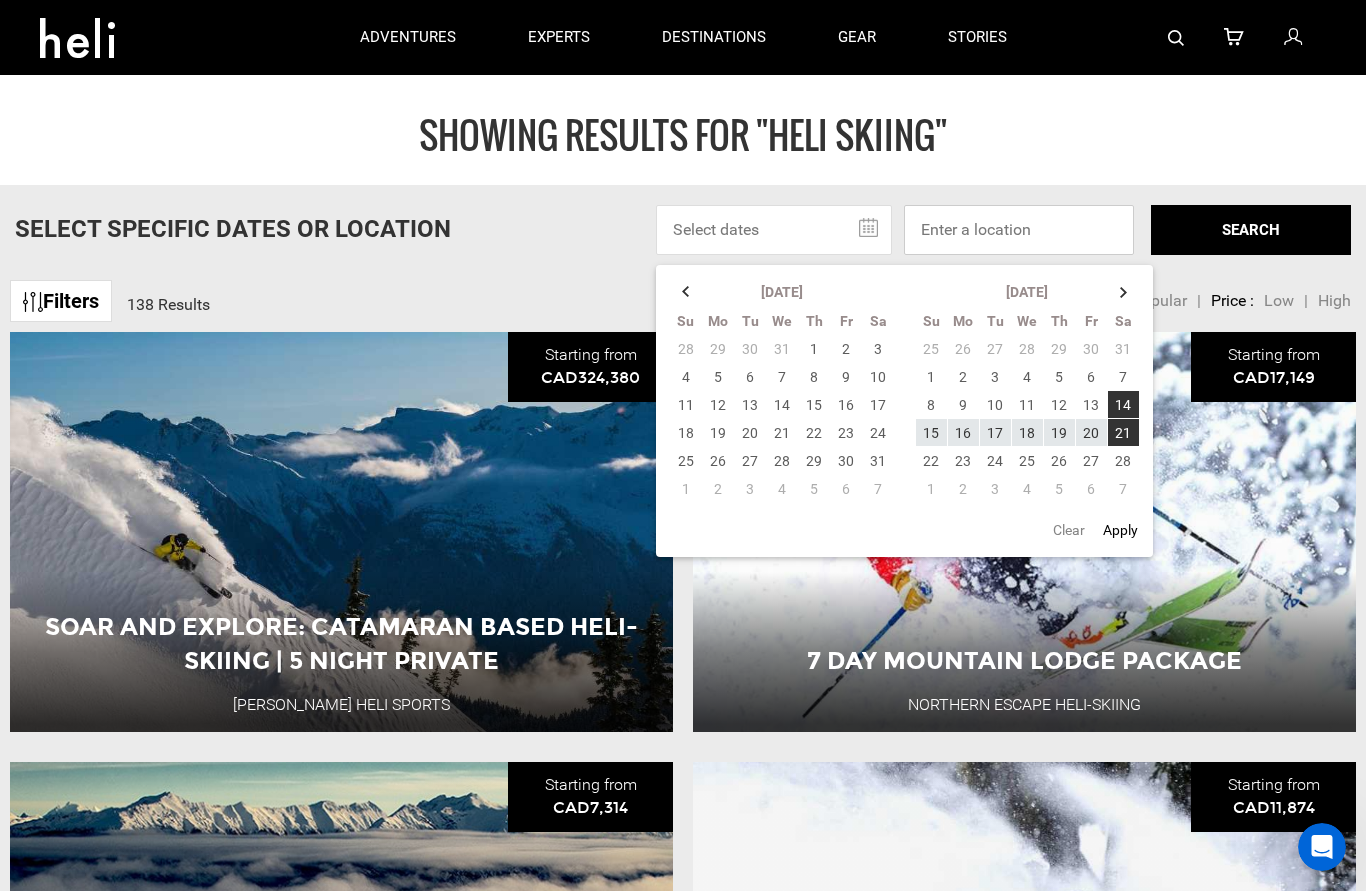 click at bounding box center (1019, 230) 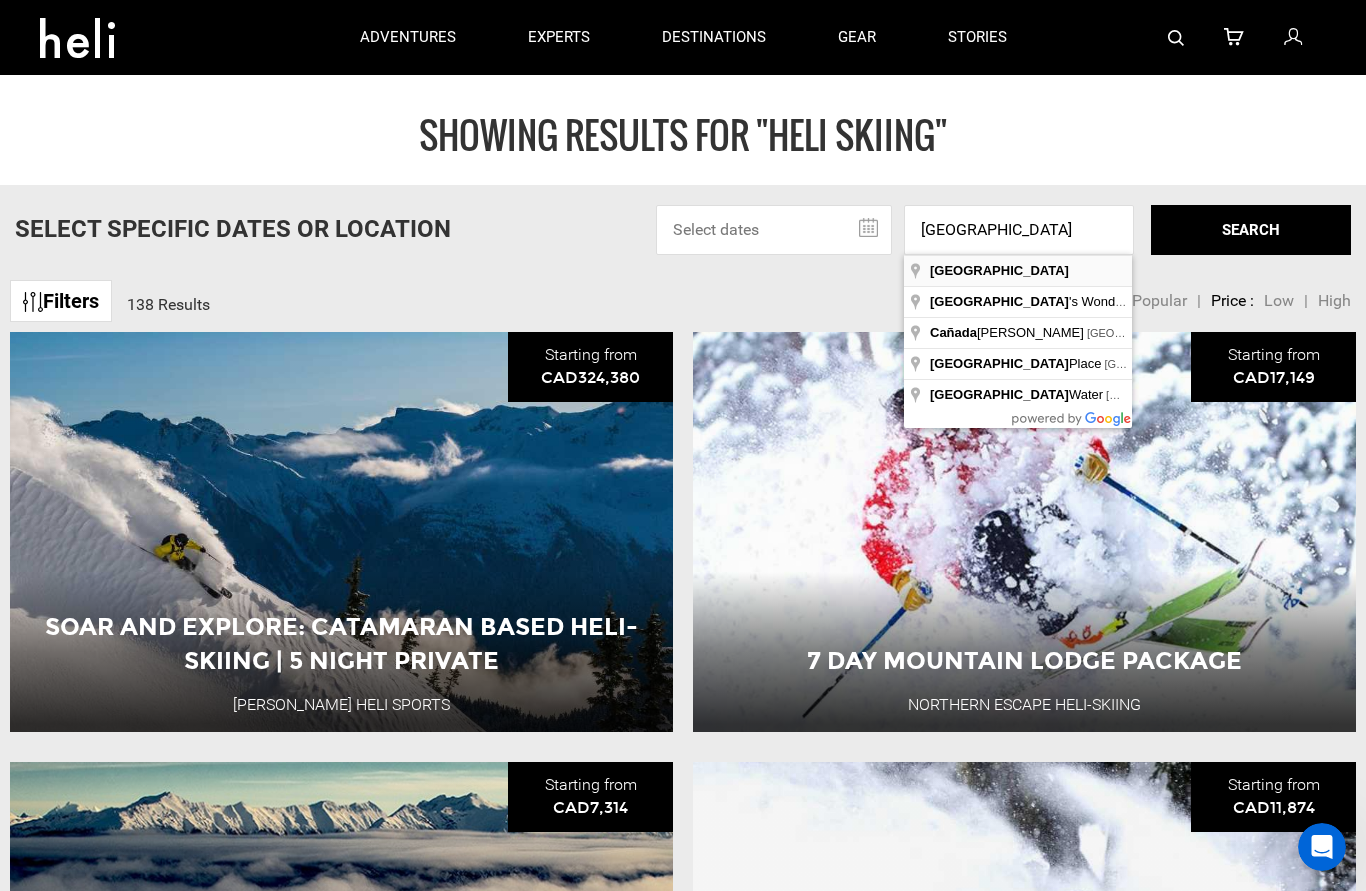 type on "[GEOGRAPHIC_DATA]" 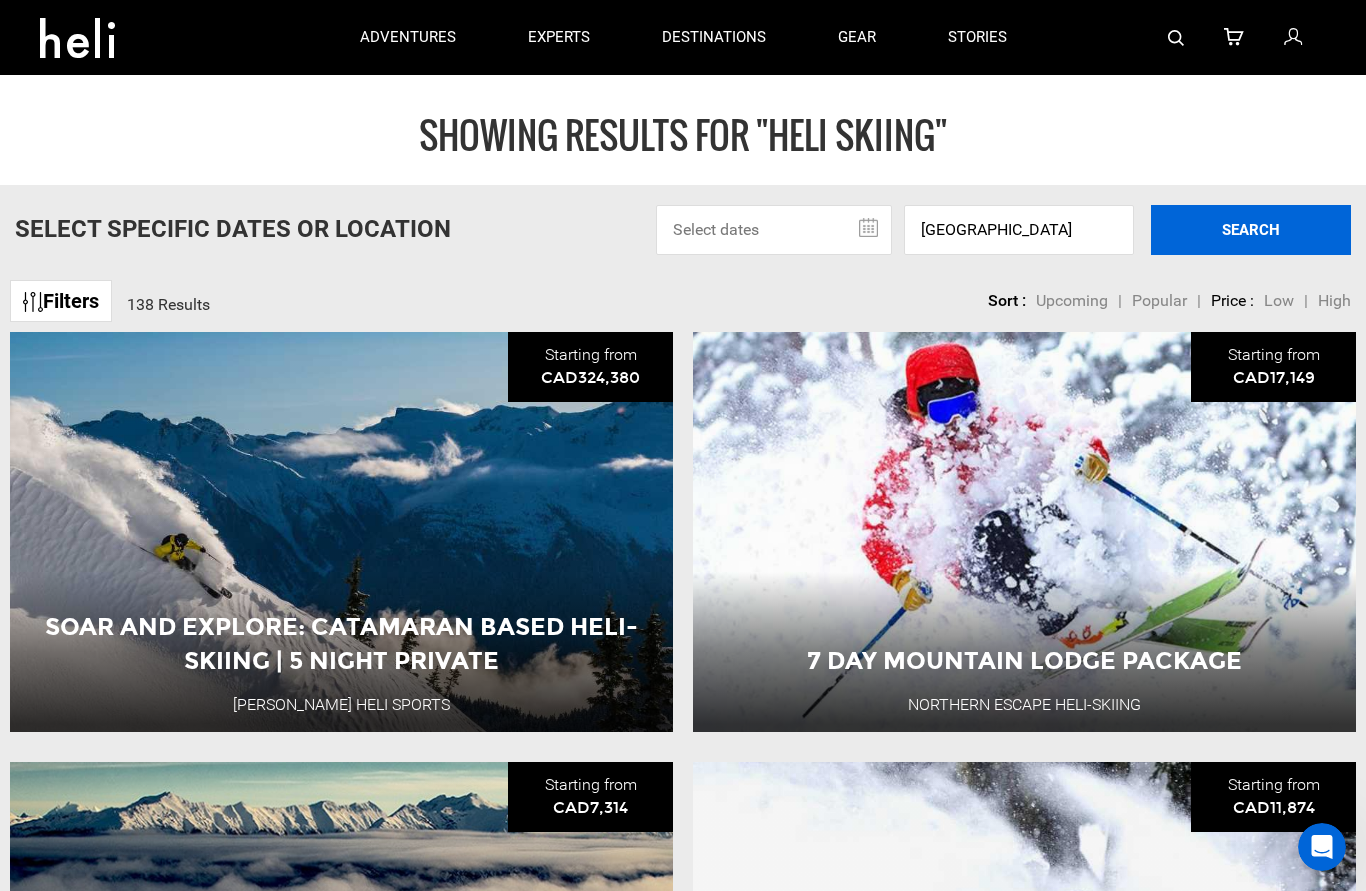 click on "SEARCH" at bounding box center [1251, 230] 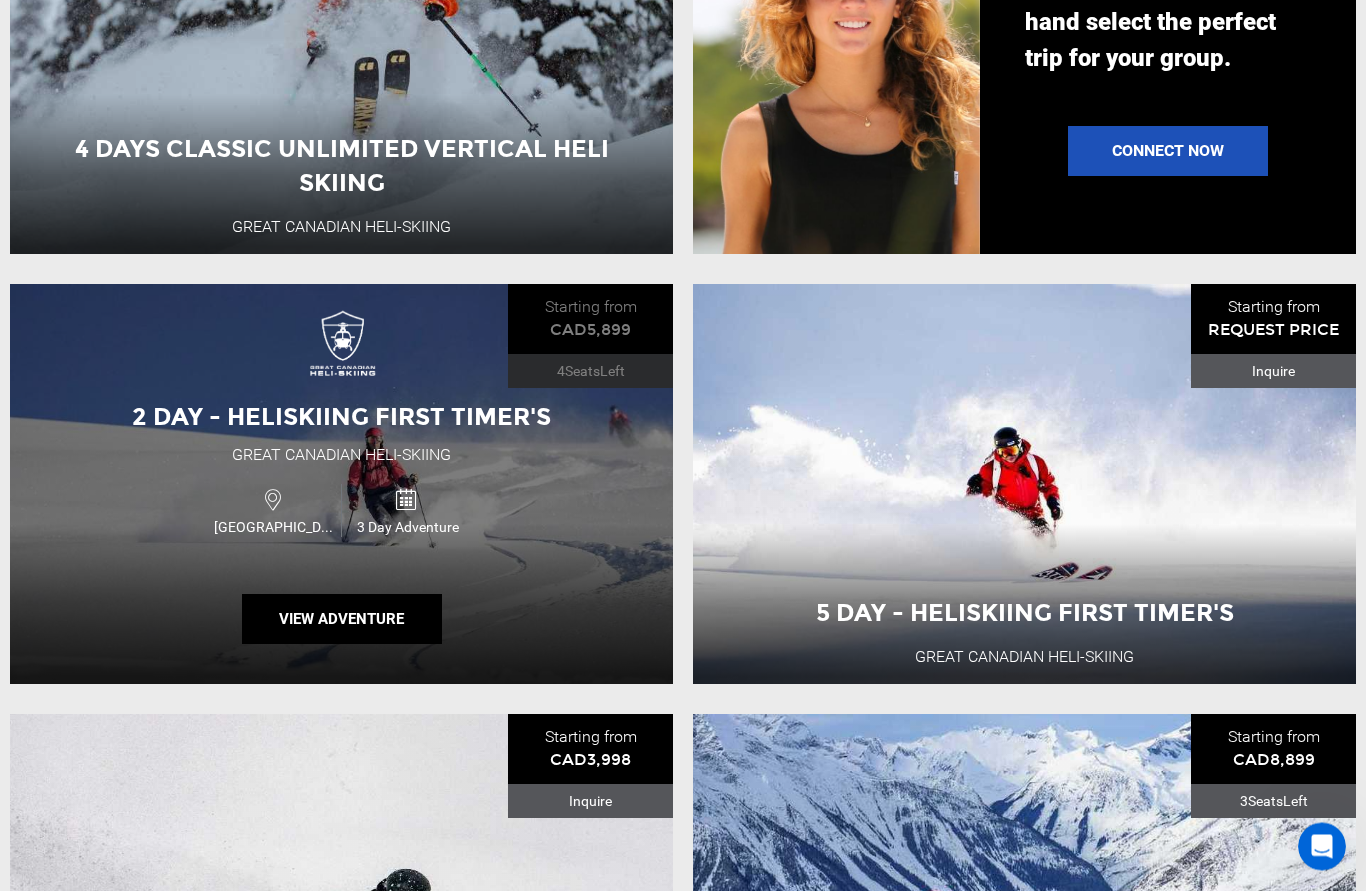 scroll, scrollTop: 1768, scrollLeft: 0, axis: vertical 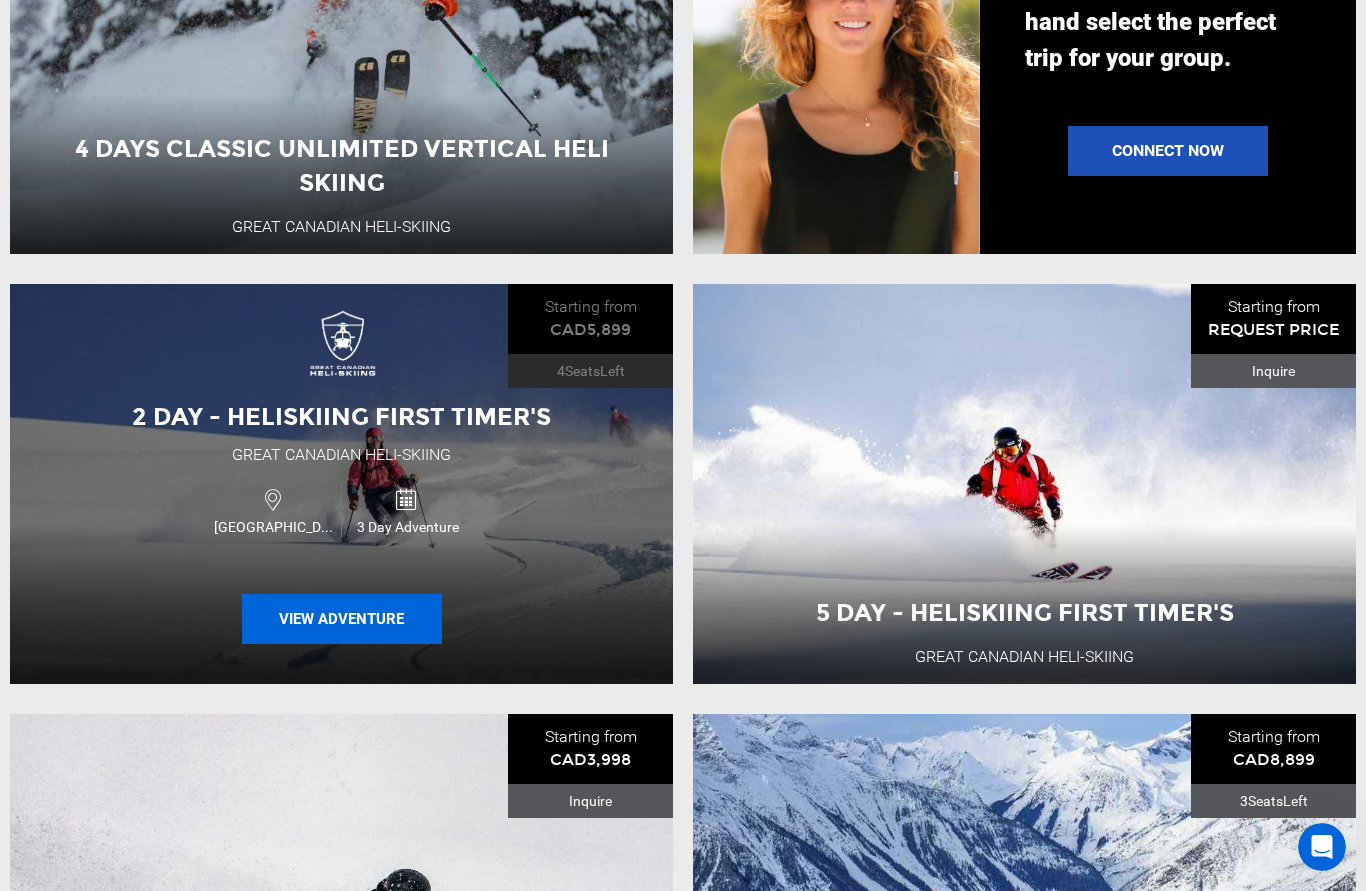 click on "View Adventure" at bounding box center (342, 619) 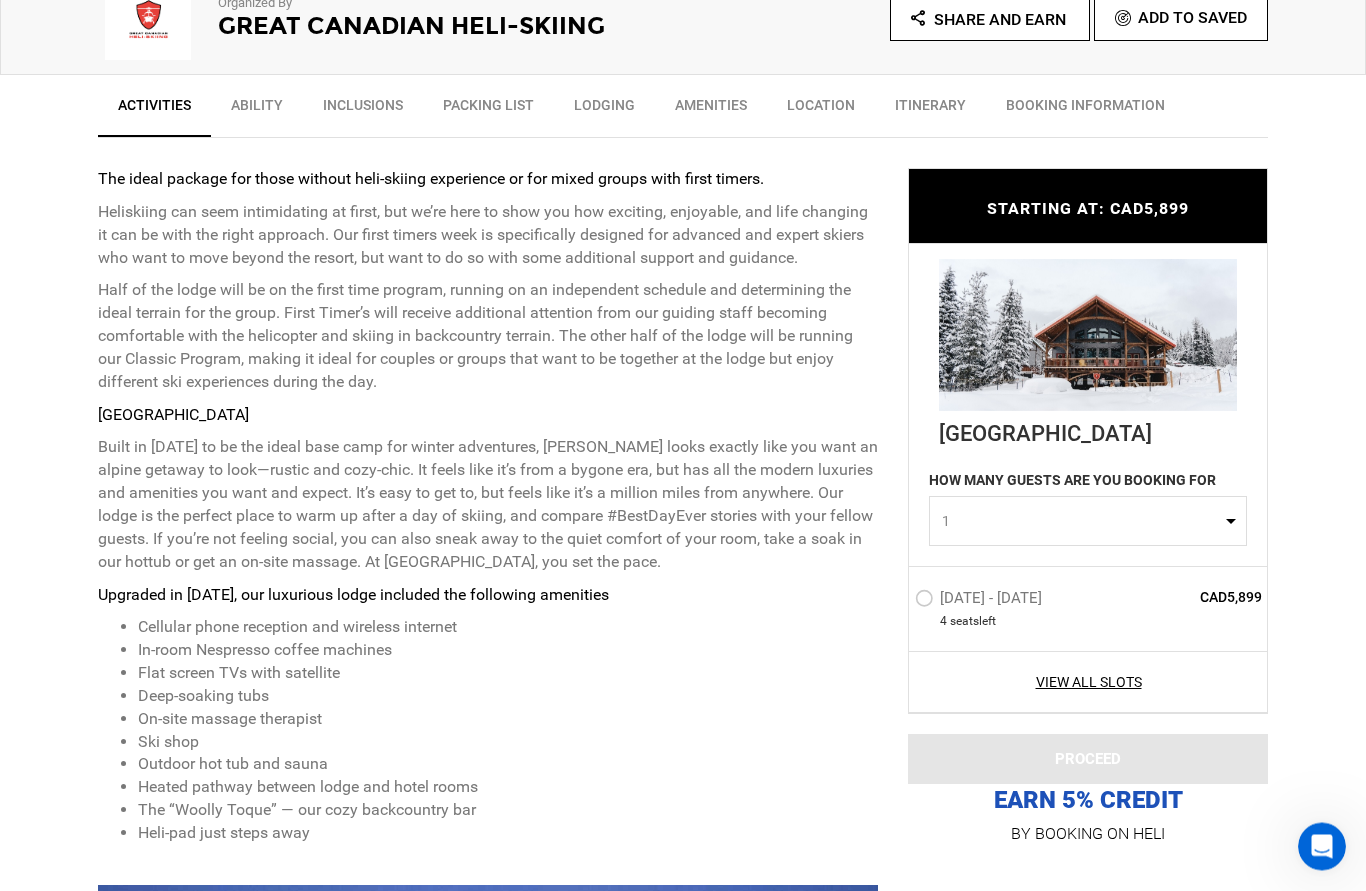 scroll, scrollTop: 710, scrollLeft: 0, axis: vertical 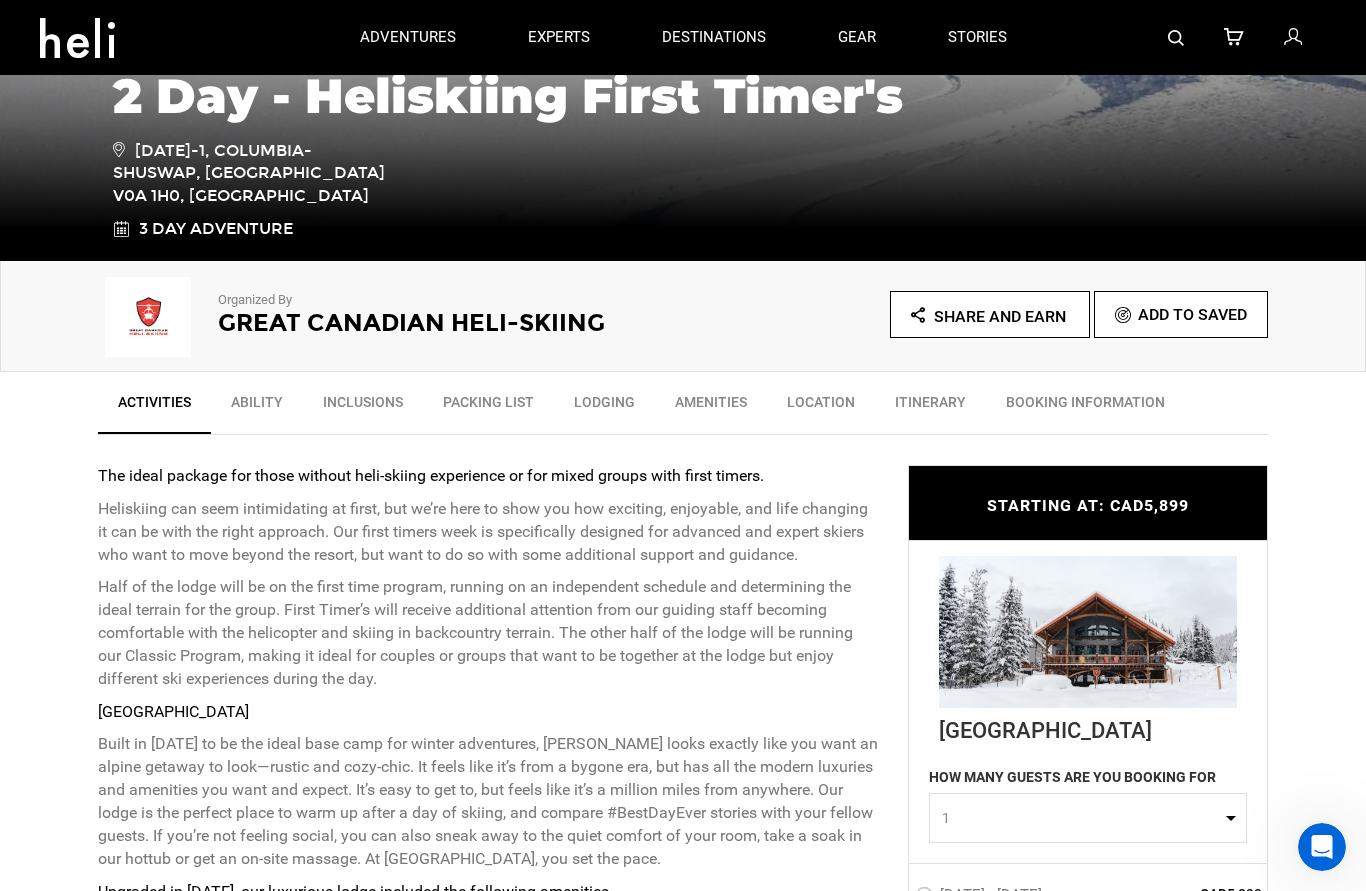 type on "Heli Skiing" 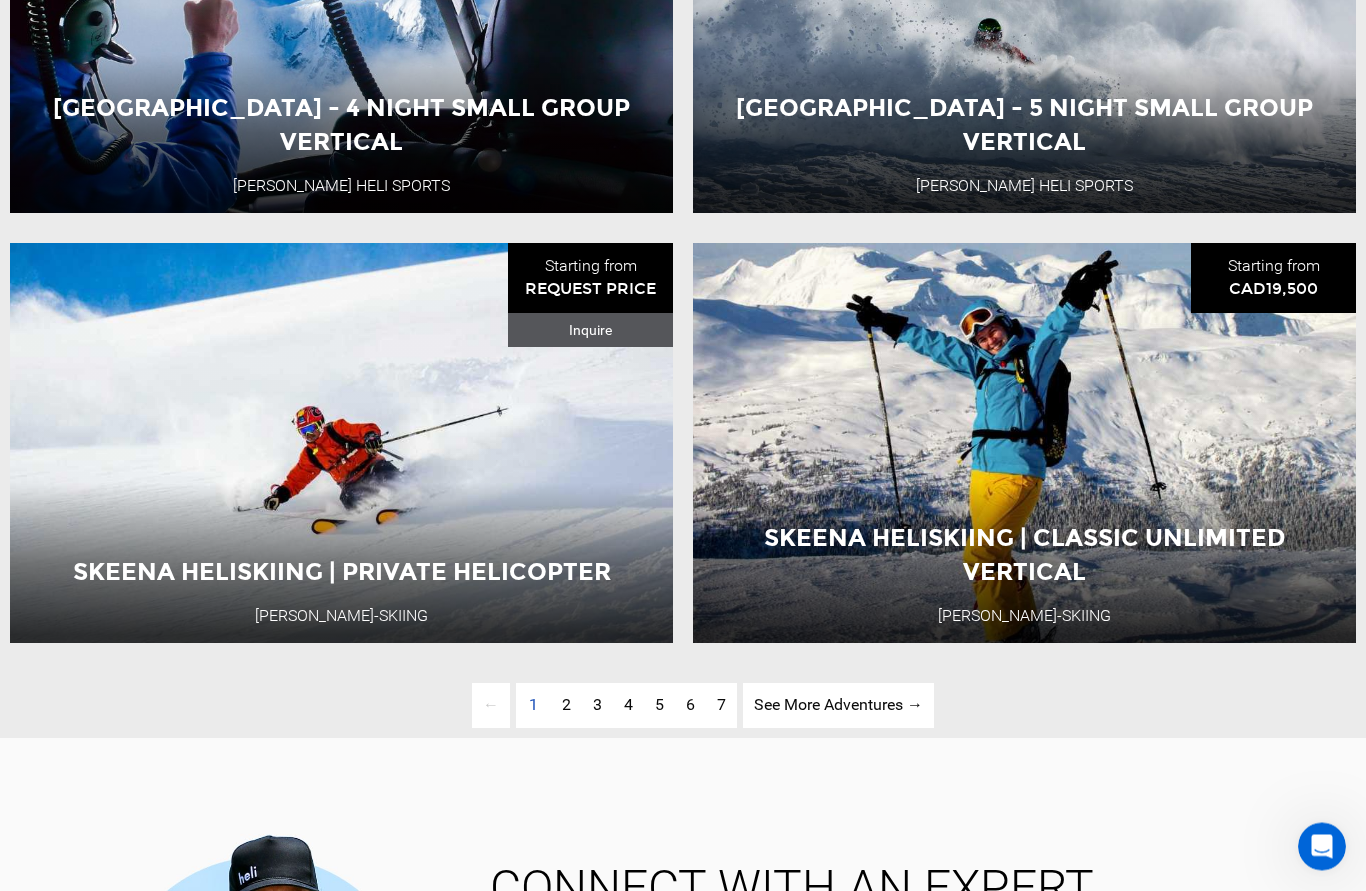 scroll, scrollTop: 4389, scrollLeft: 0, axis: vertical 